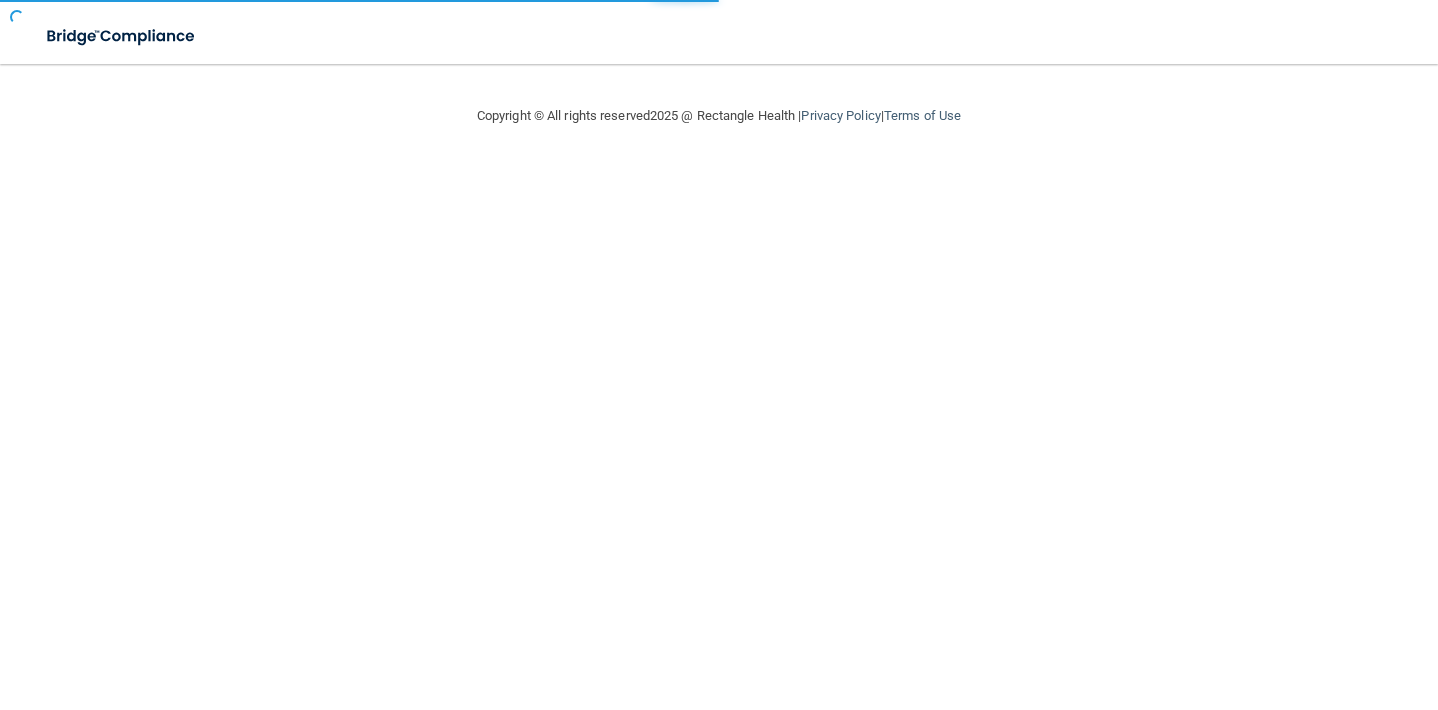 scroll, scrollTop: 0, scrollLeft: 0, axis: both 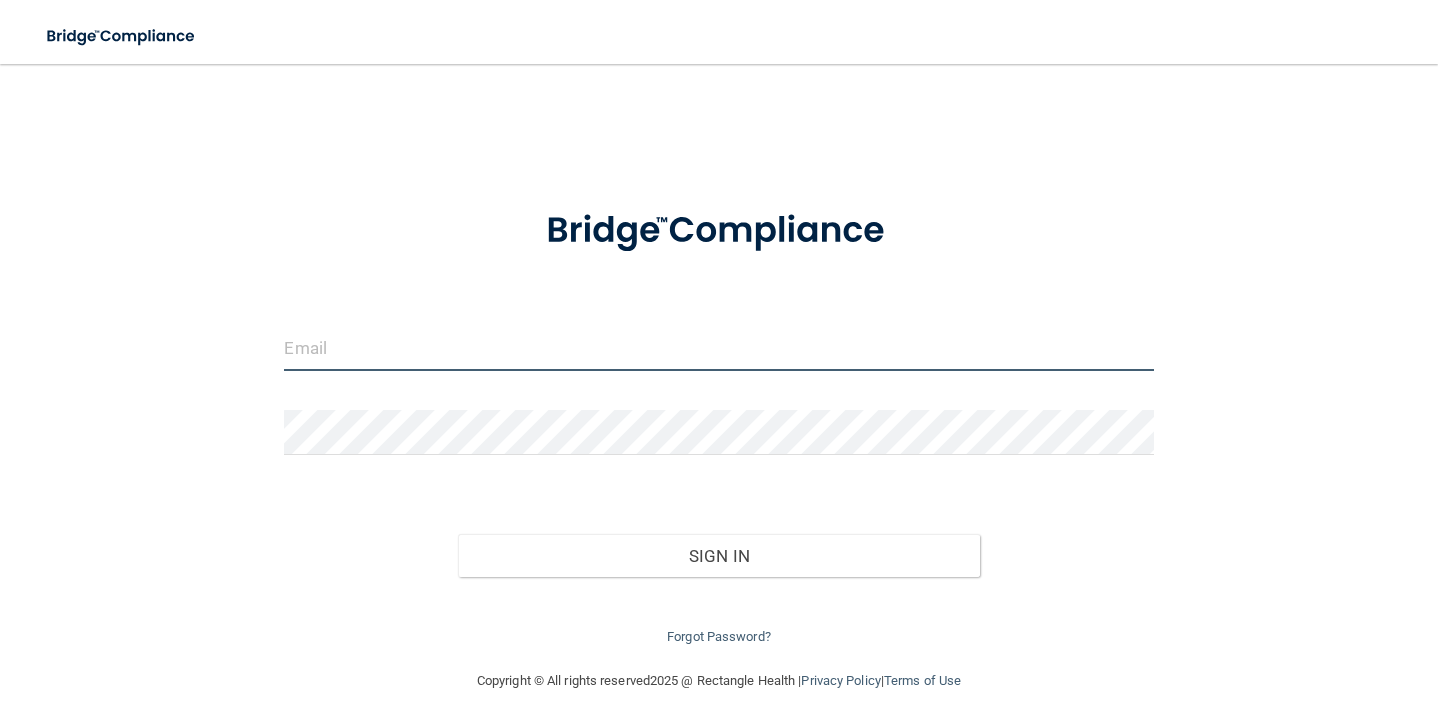 type on "chaunaoak92@gmail.com" 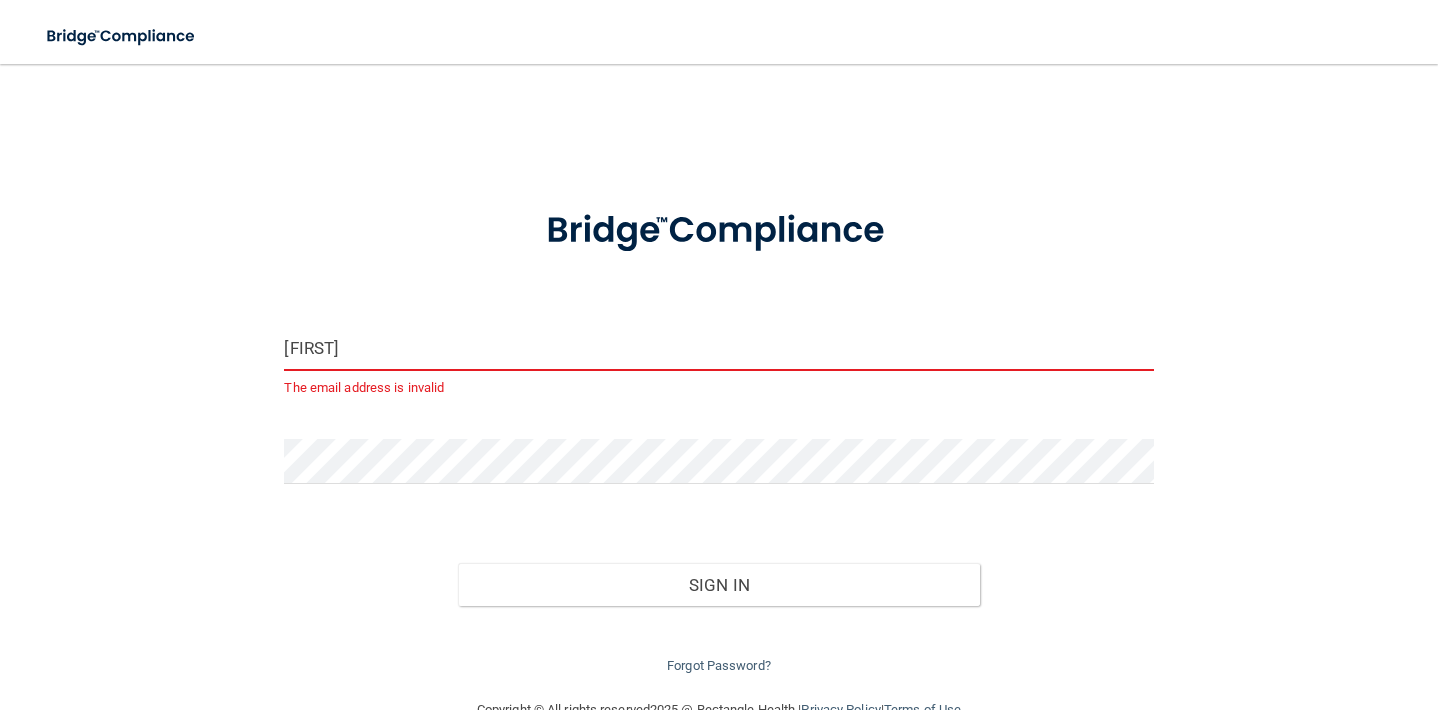 type on "[EMAIL]" 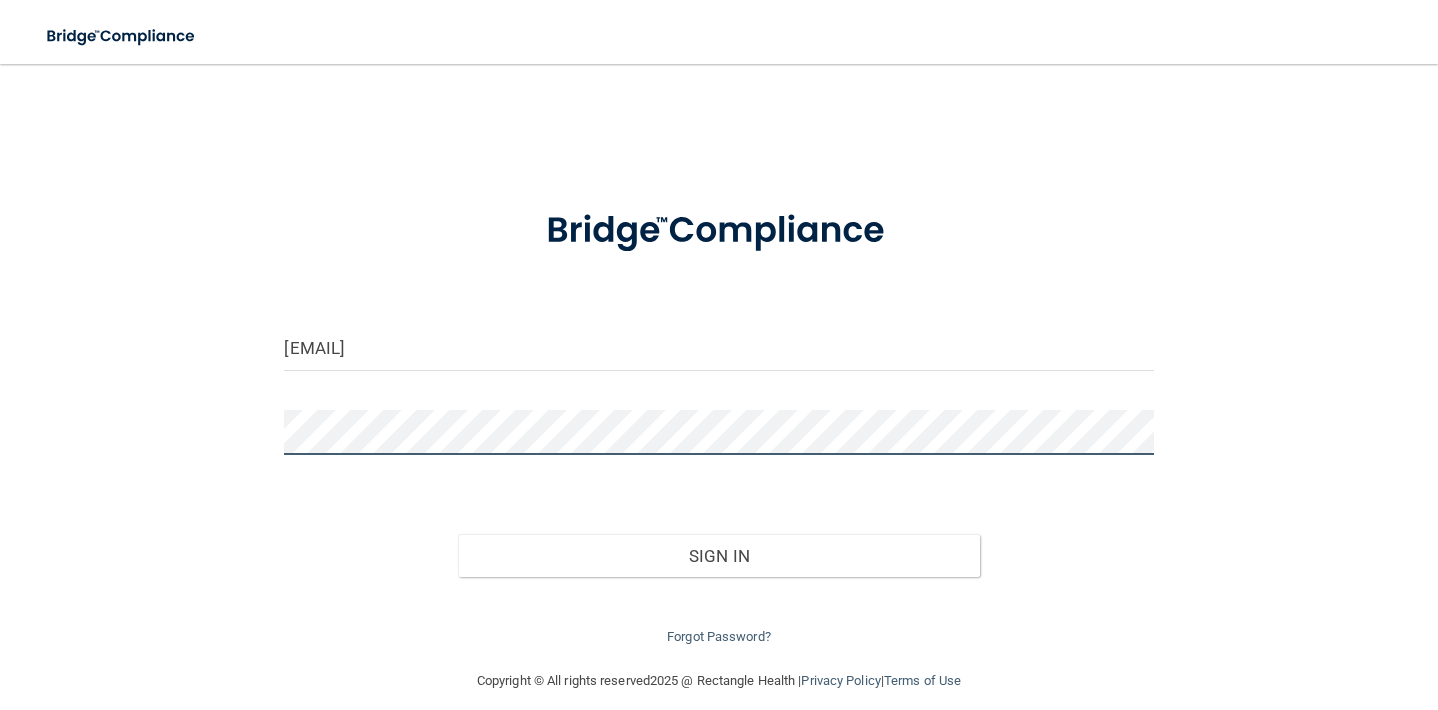 click on "maryssa.oneil@gmail.com                                    Invalid email/password.     You don't have permission to access that page.       Sign In            Forgot Password?" at bounding box center (719, 366) 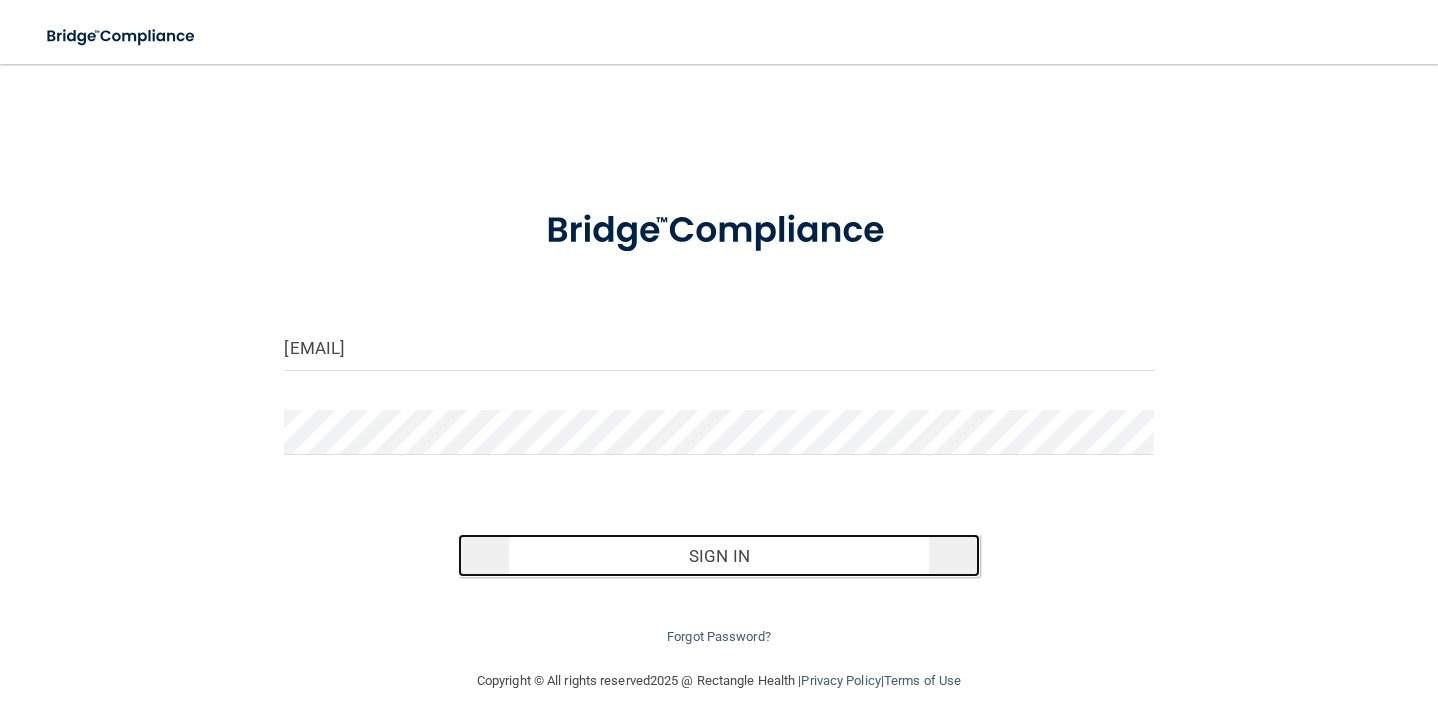 click on "Sign In" at bounding box center [718, 556] 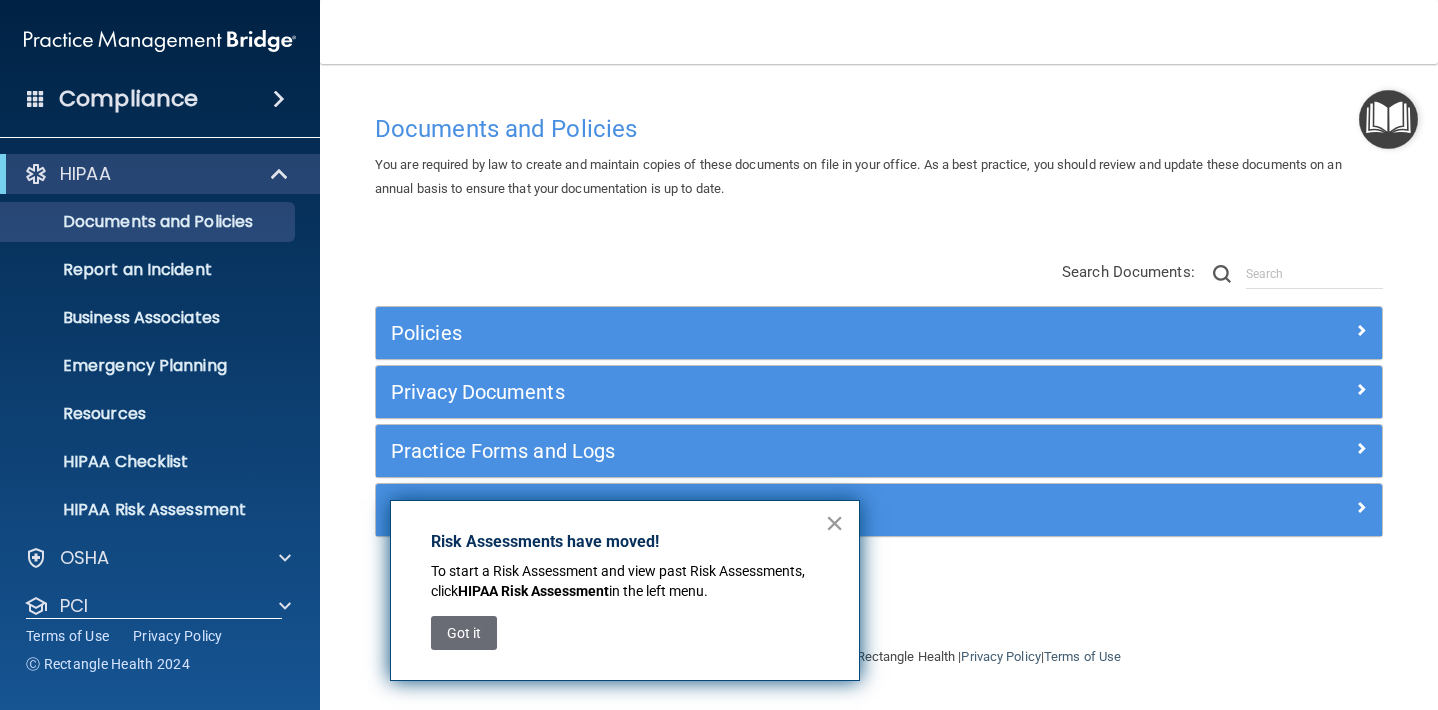 click on "×" at bounding box center [834, 523] 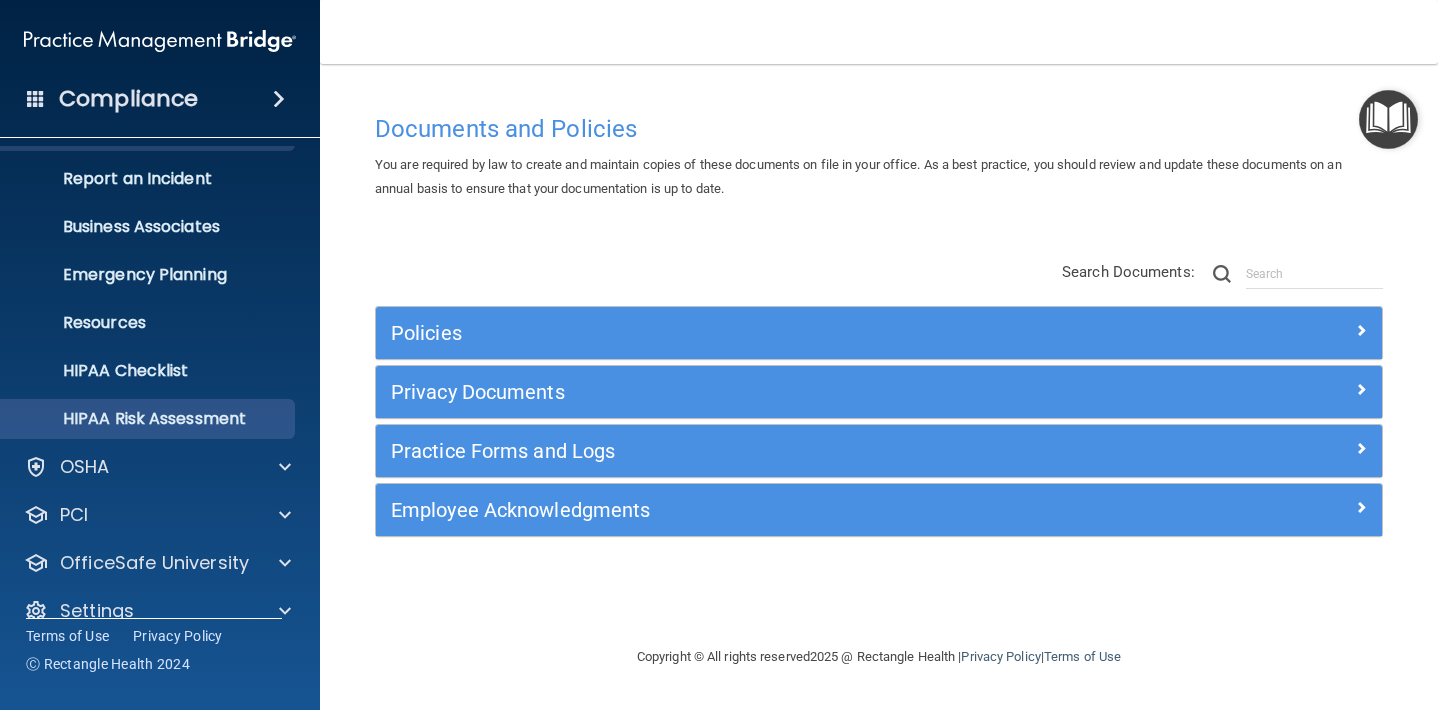 scroll, scrollTop: 120, scrollLeft: 0, axis: vertical 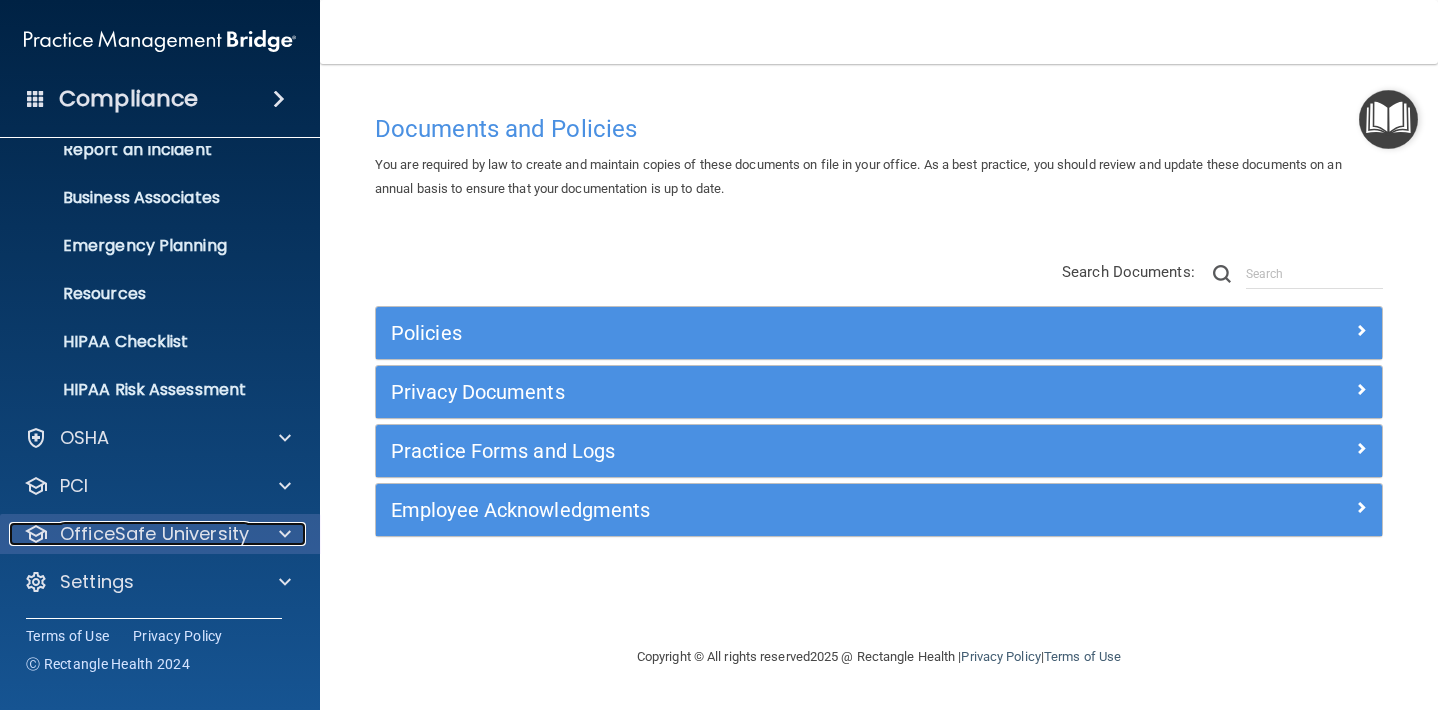 click at bounding box center [285, 534] 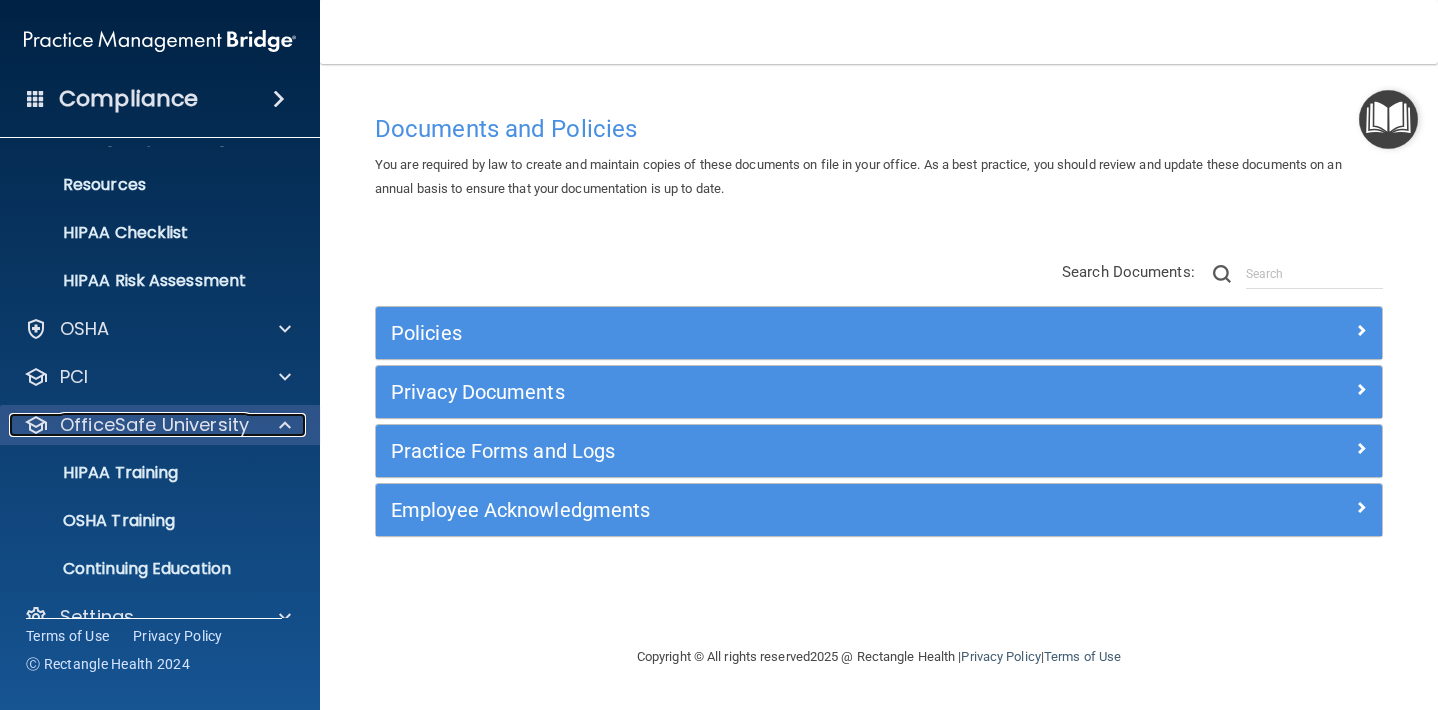 scroll, scrollTop: 263, scrollLeft: 0, axis: vertical 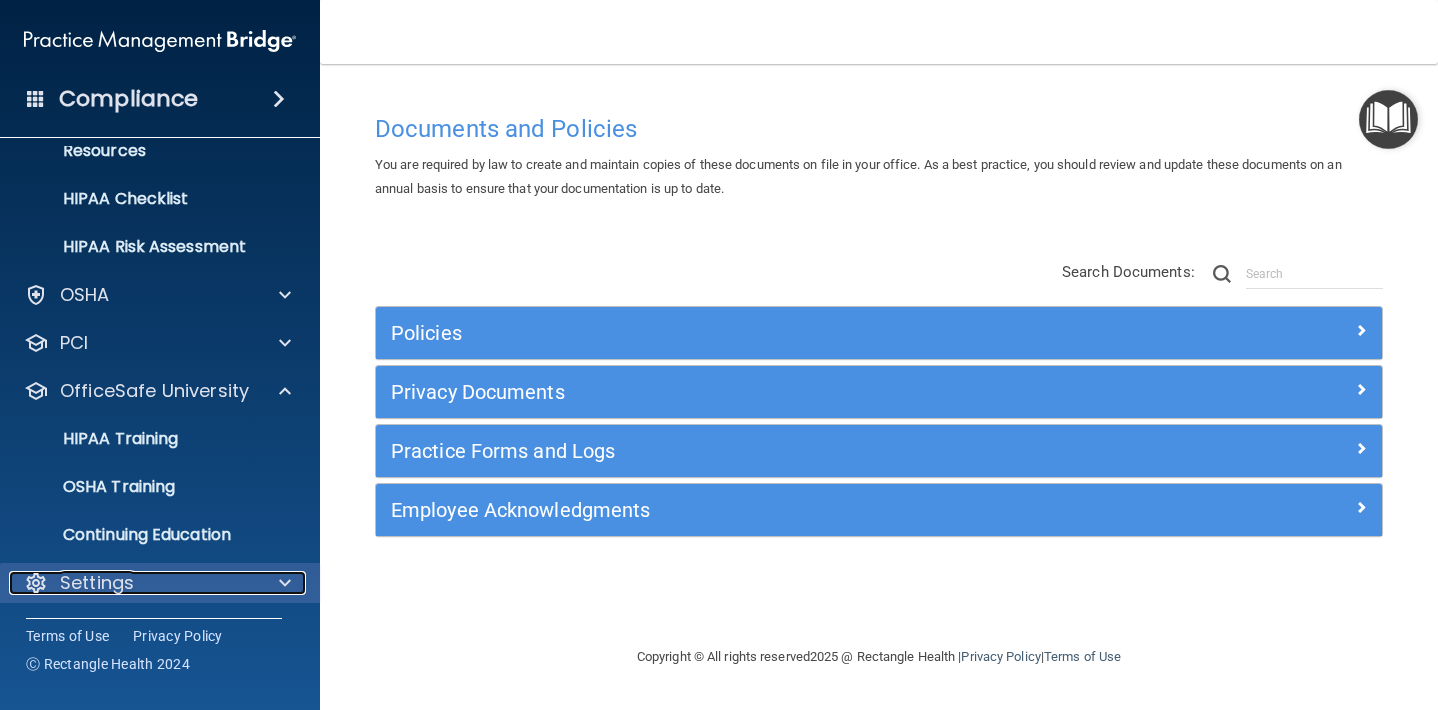 click at bounding box center [285, 583] 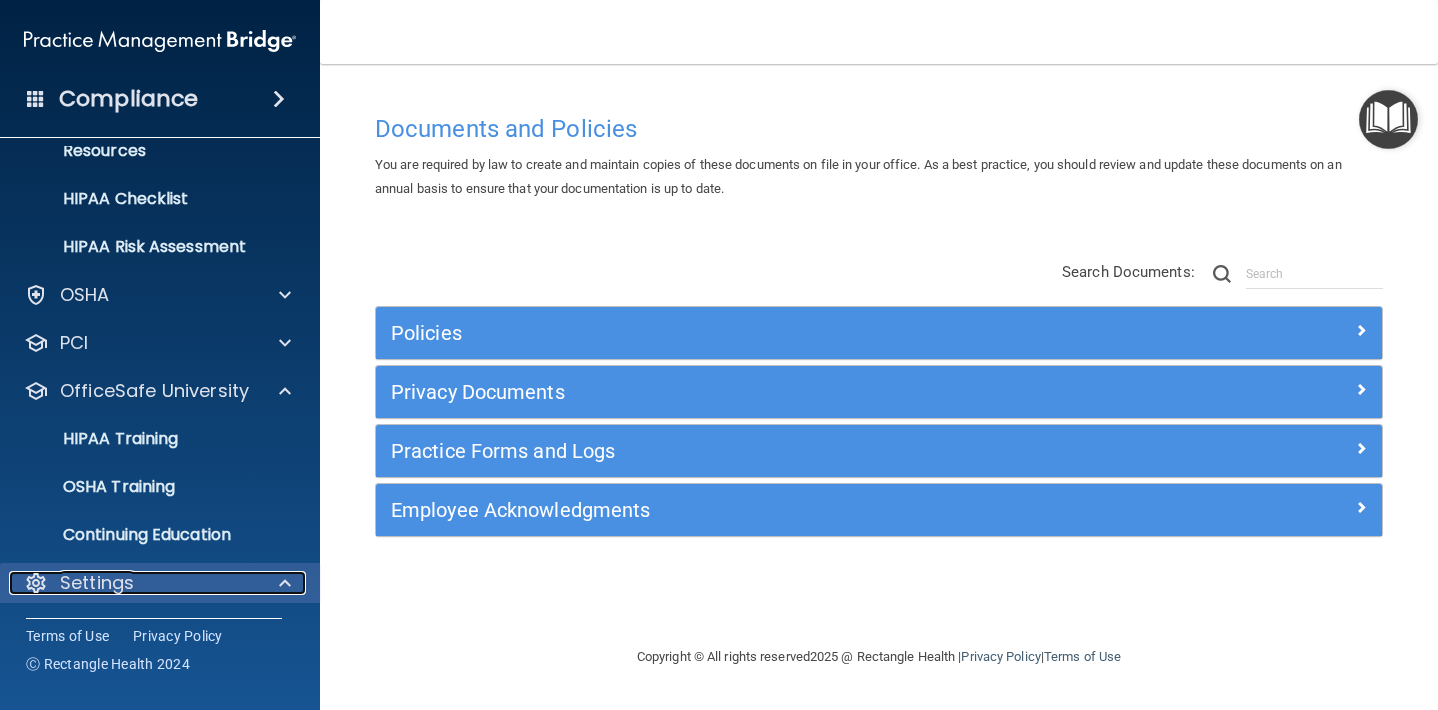 click on "Settings" at bounding box center (133, 583) 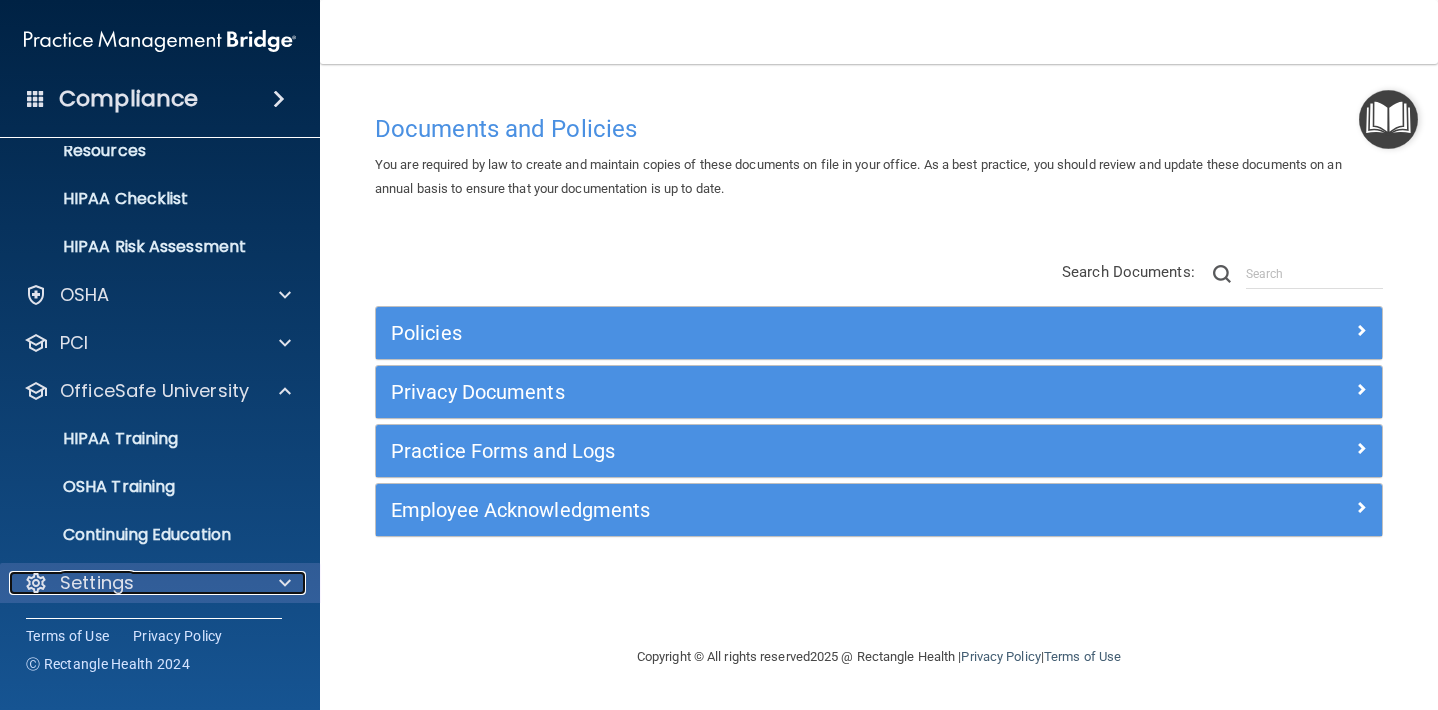 click on "Settings" at bounding box center (97, 583) 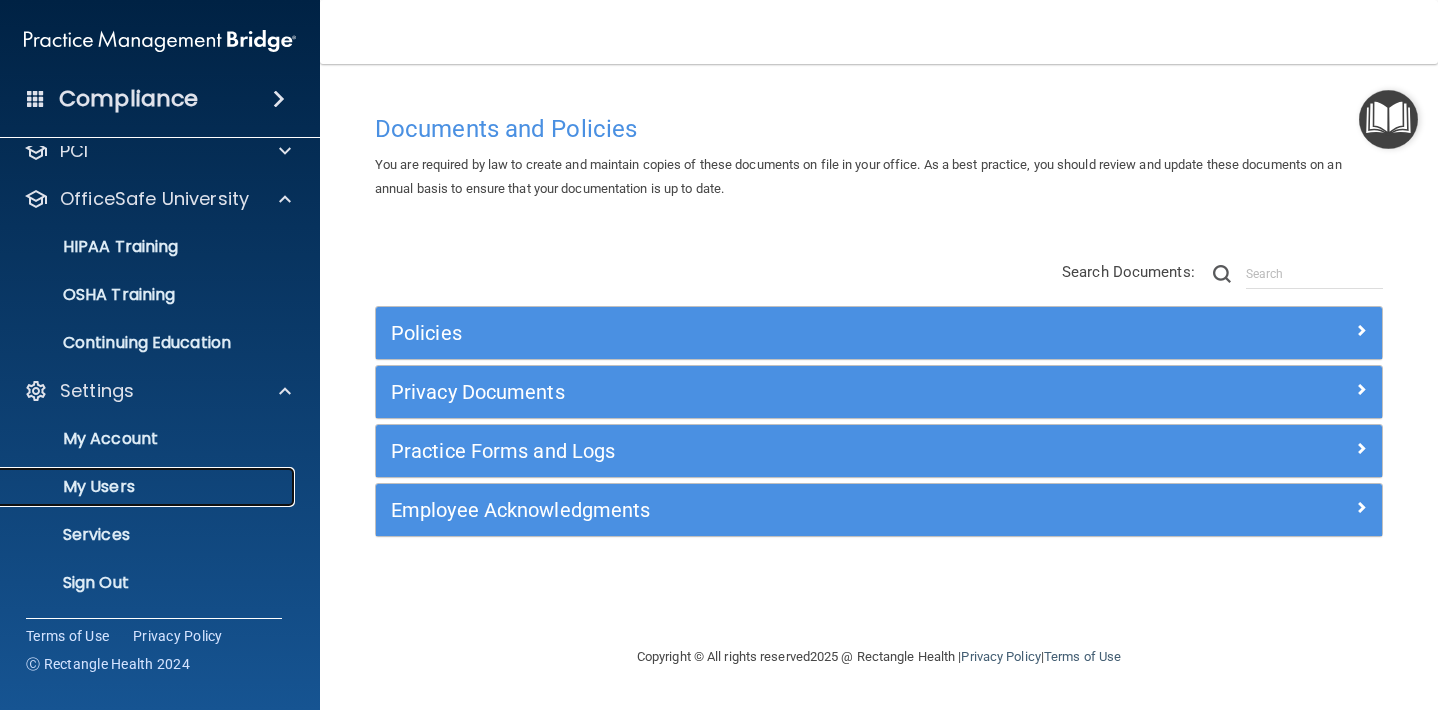 click on "My Users" at bounding box center (149, 487) 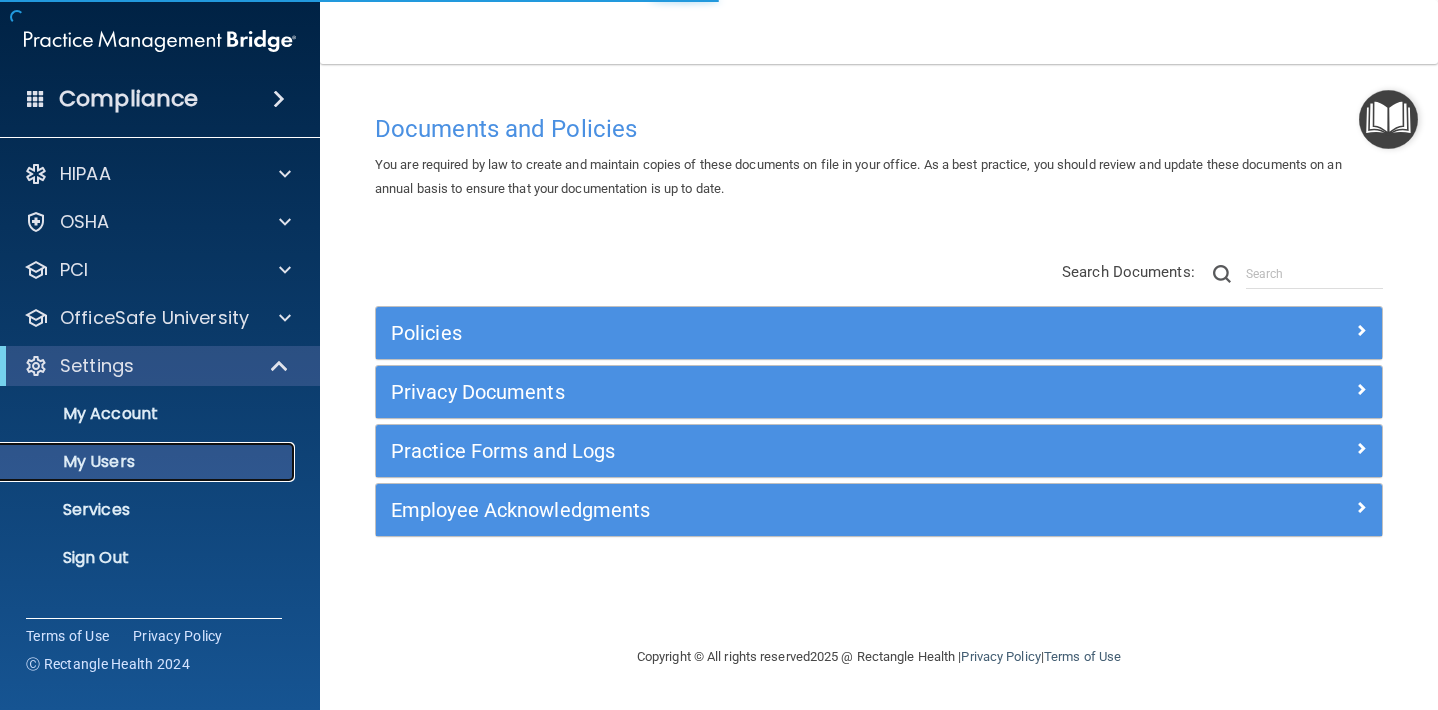 scroll, scrollTop: 0, scrollLeft: 0, axis: both 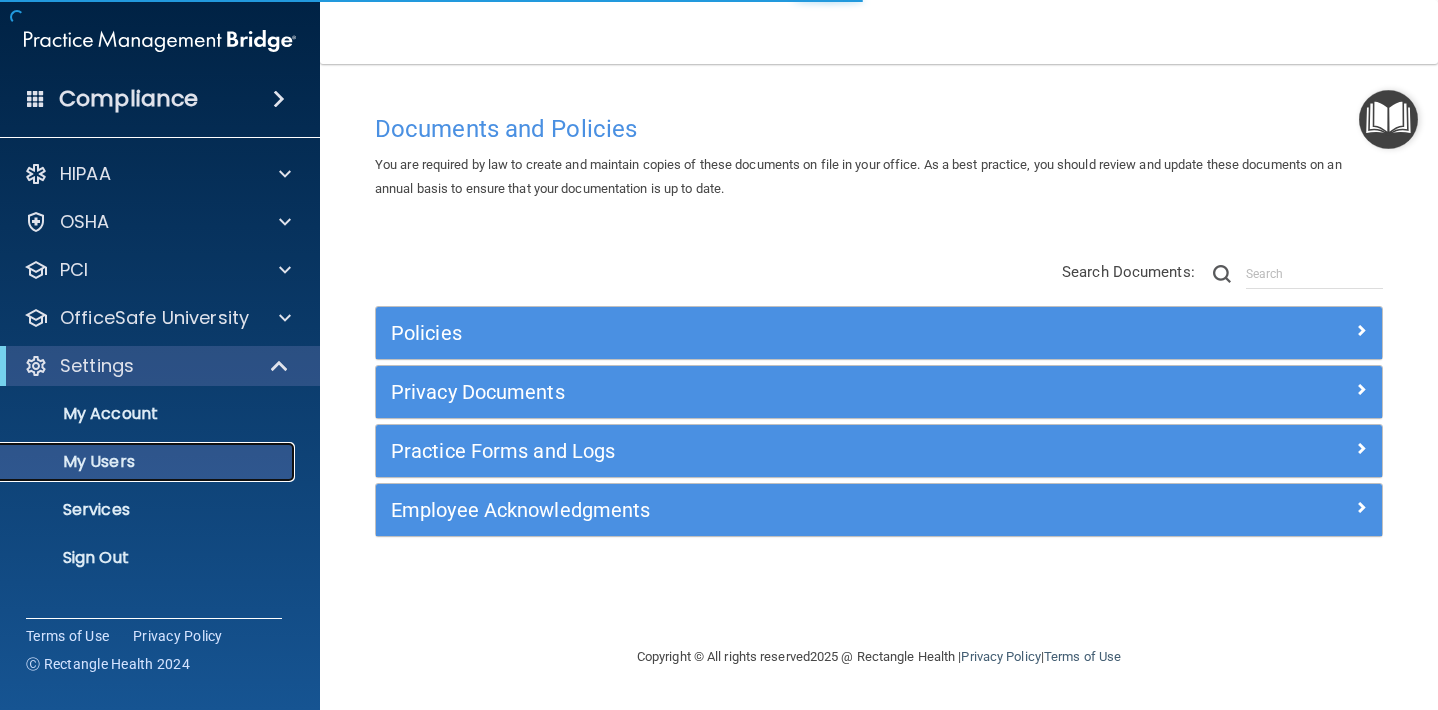 select on "20" 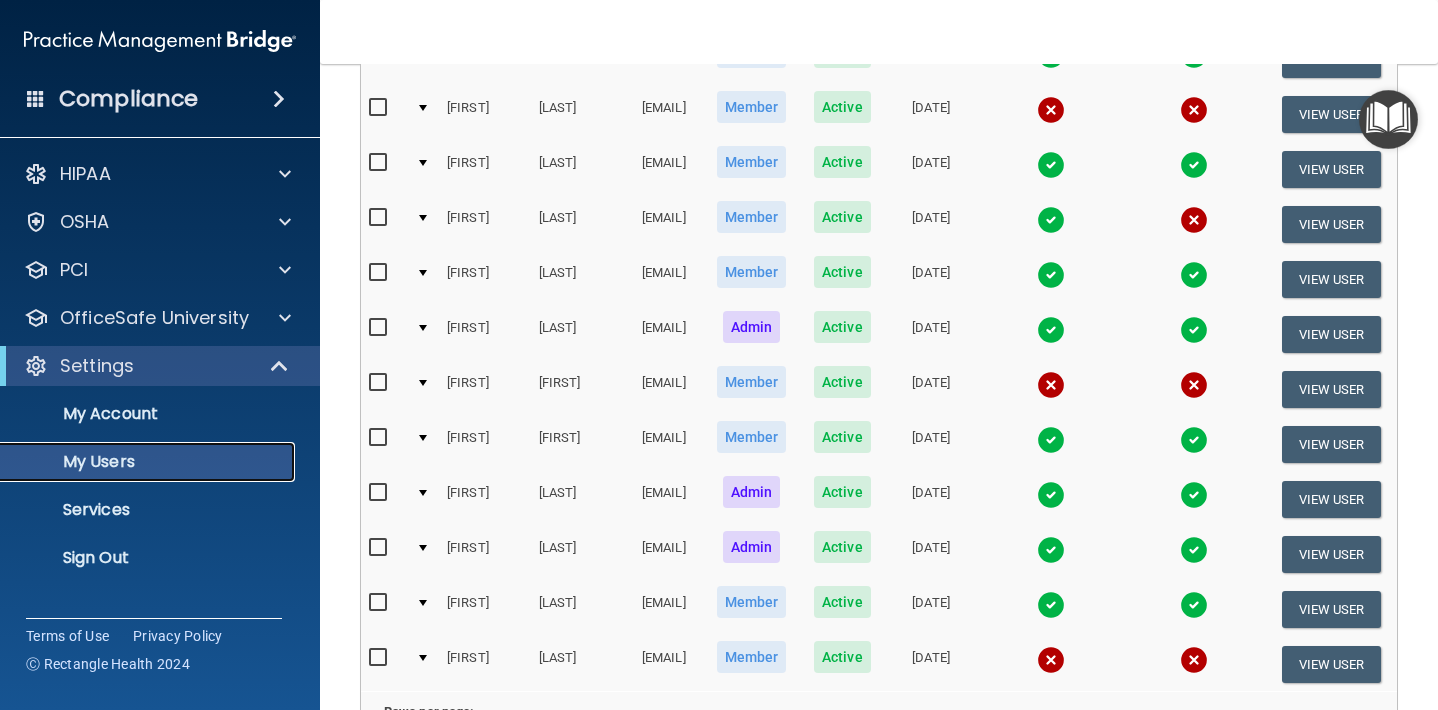scroll, scrollTop: 359, scrollLeft: 0, axis: vertical 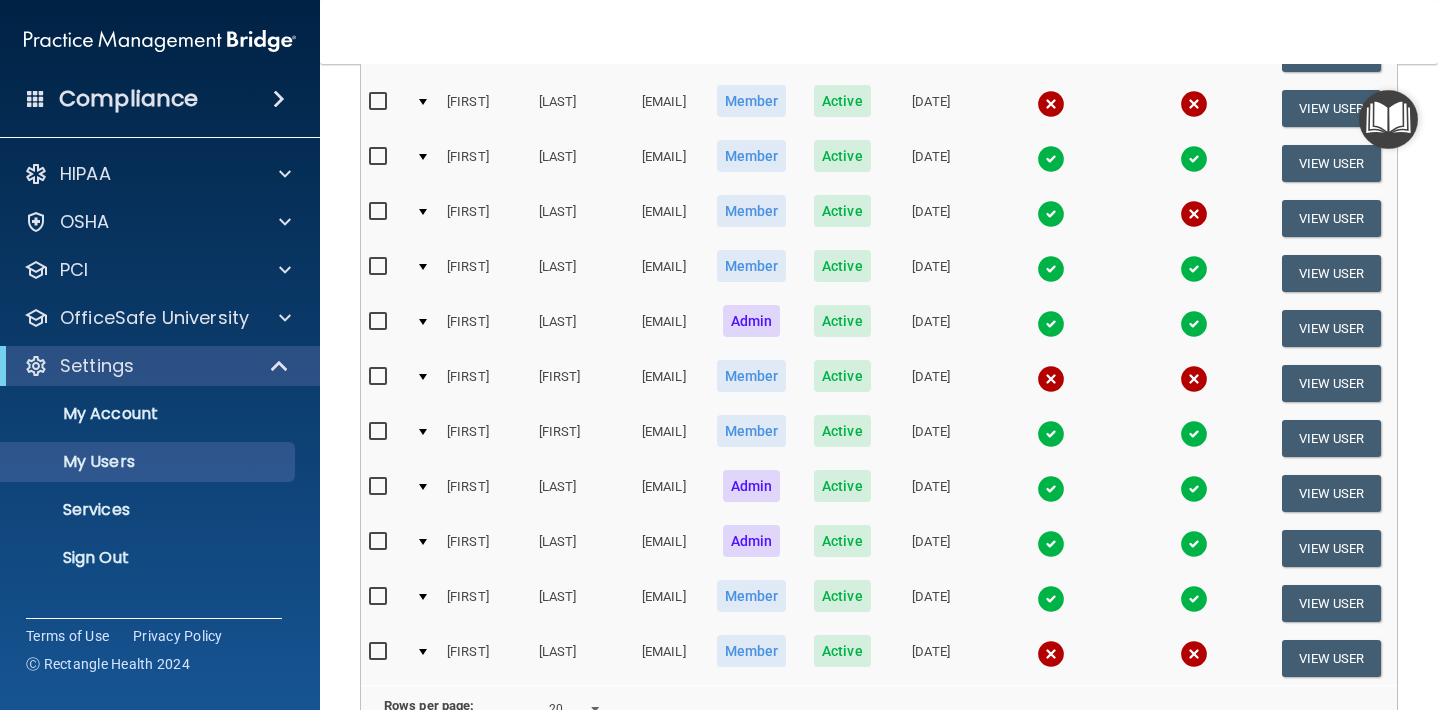 click at bounding box center (380, 377) 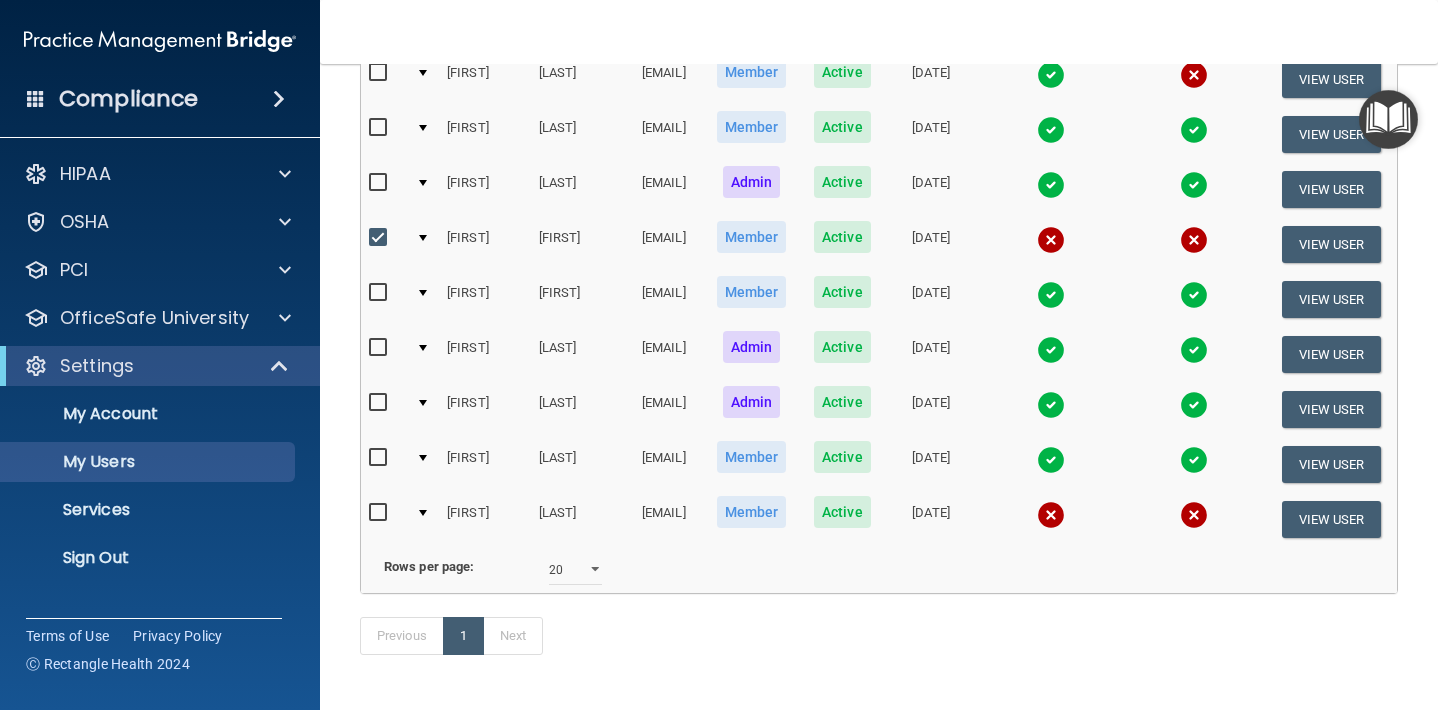 scroll, scrollTop: 499, scrollLeft: 0, axis: vertical 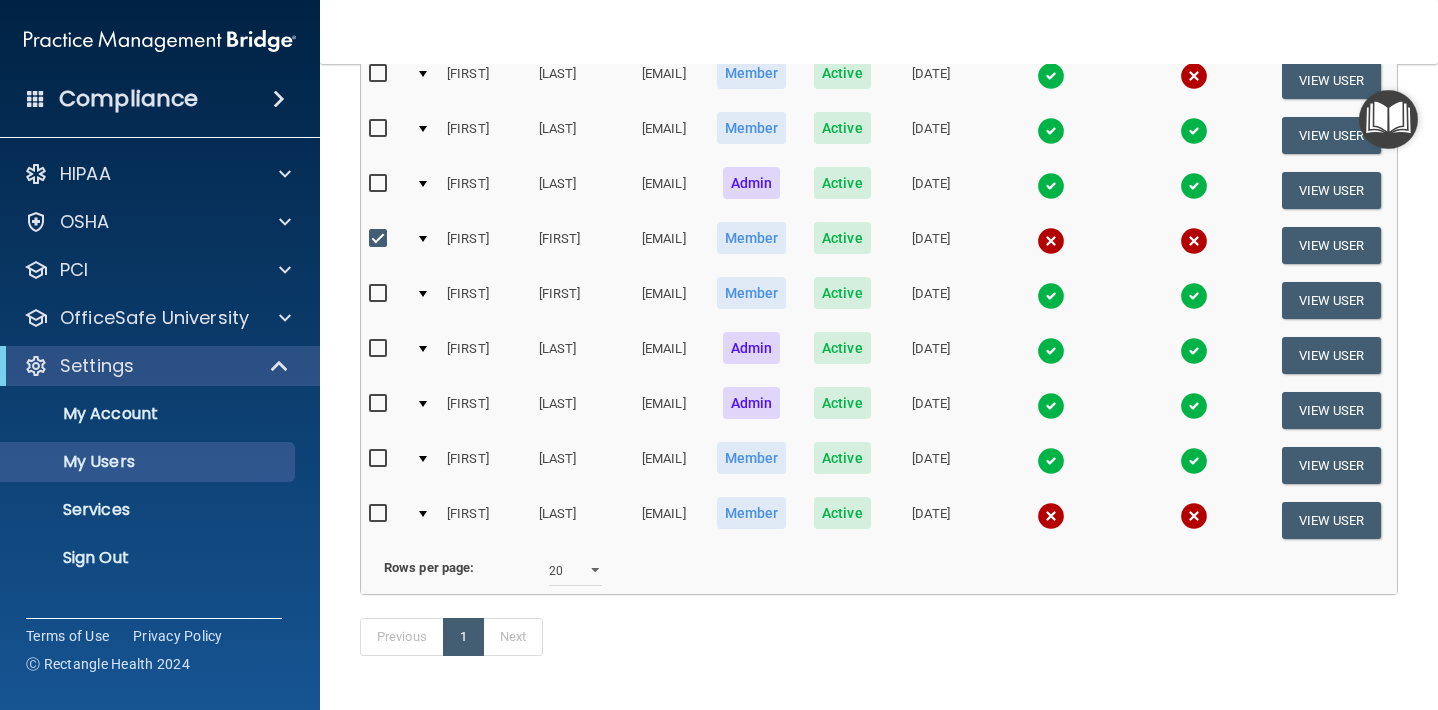 click at bounding box center (380, 239) 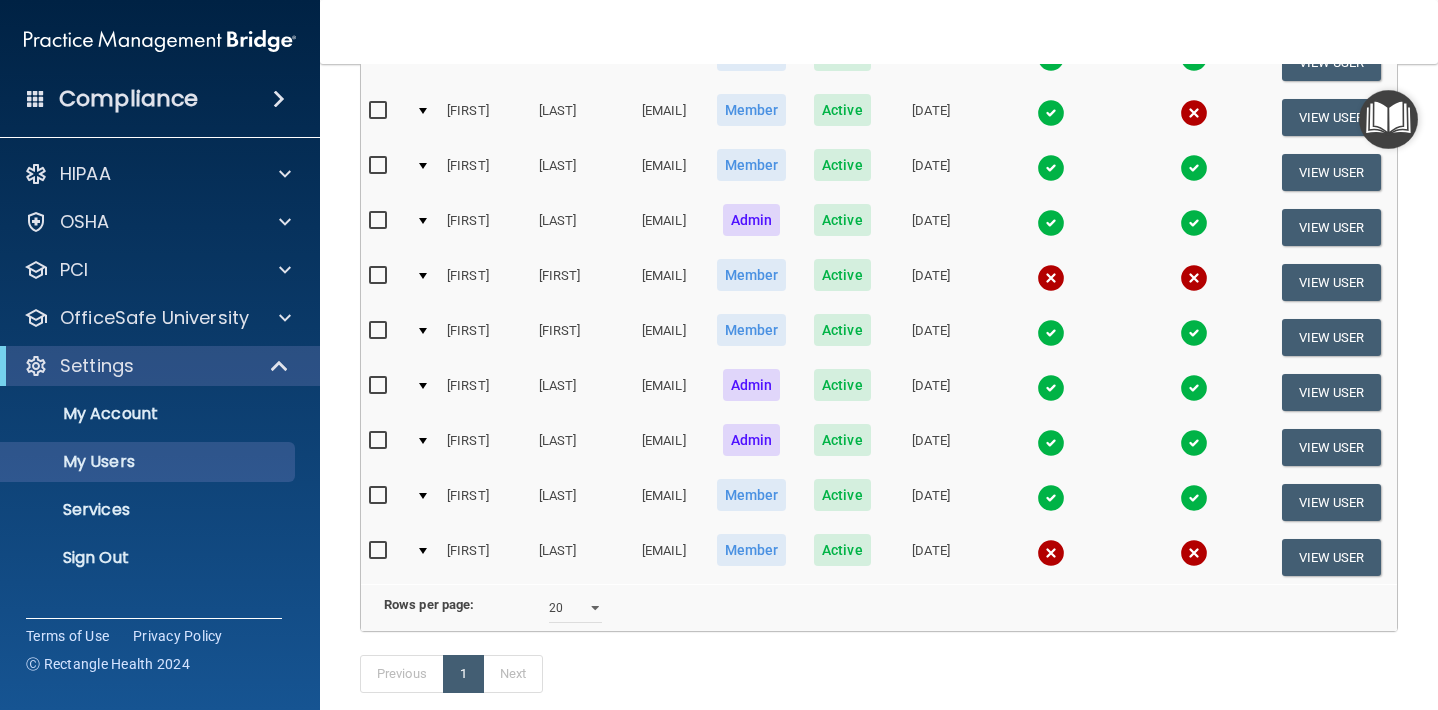 scroll, scrollTop: 458, scrollLeft: 0, axis: vertical 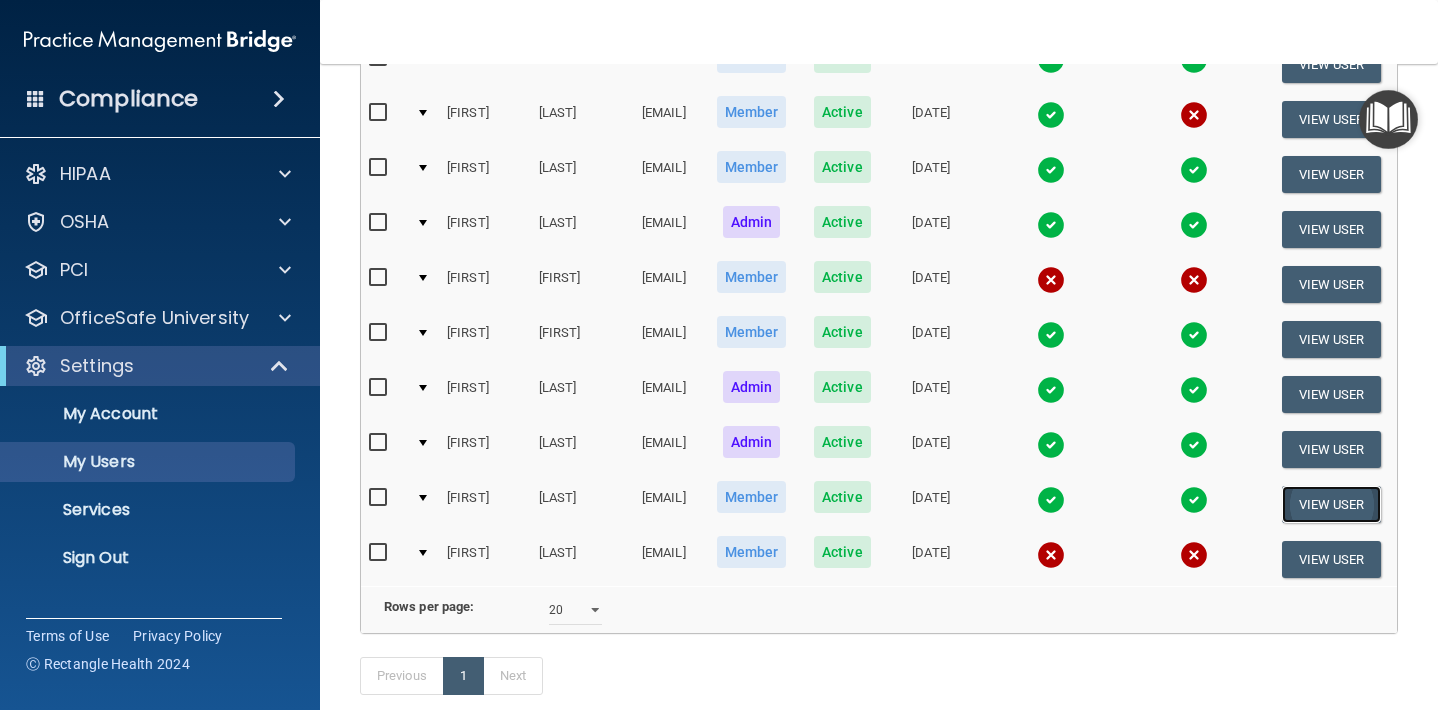 click on "View User" at bounding box center [1331, 504] 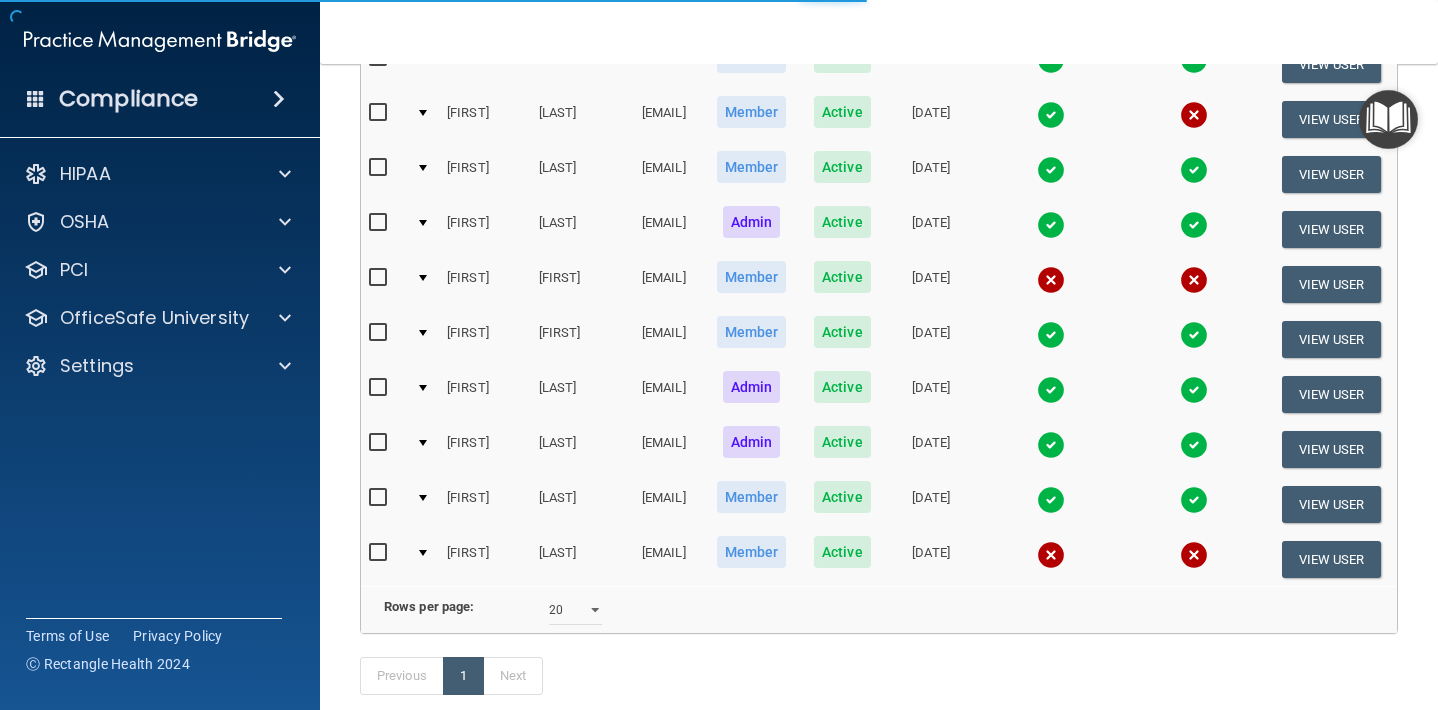 scroll, scrollTop: 0, scrollLeft: 0, axis: both 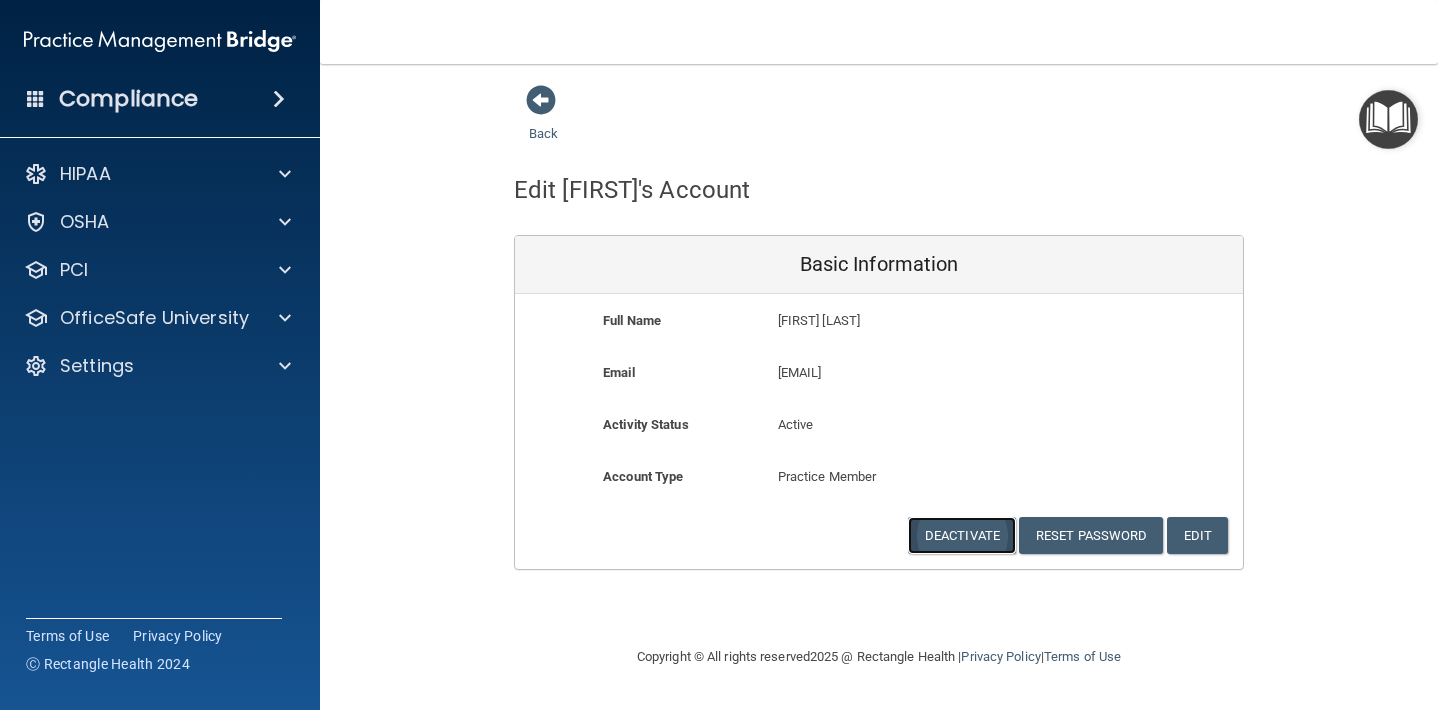 click on "Deactivate" at bounding box center (962, 535) 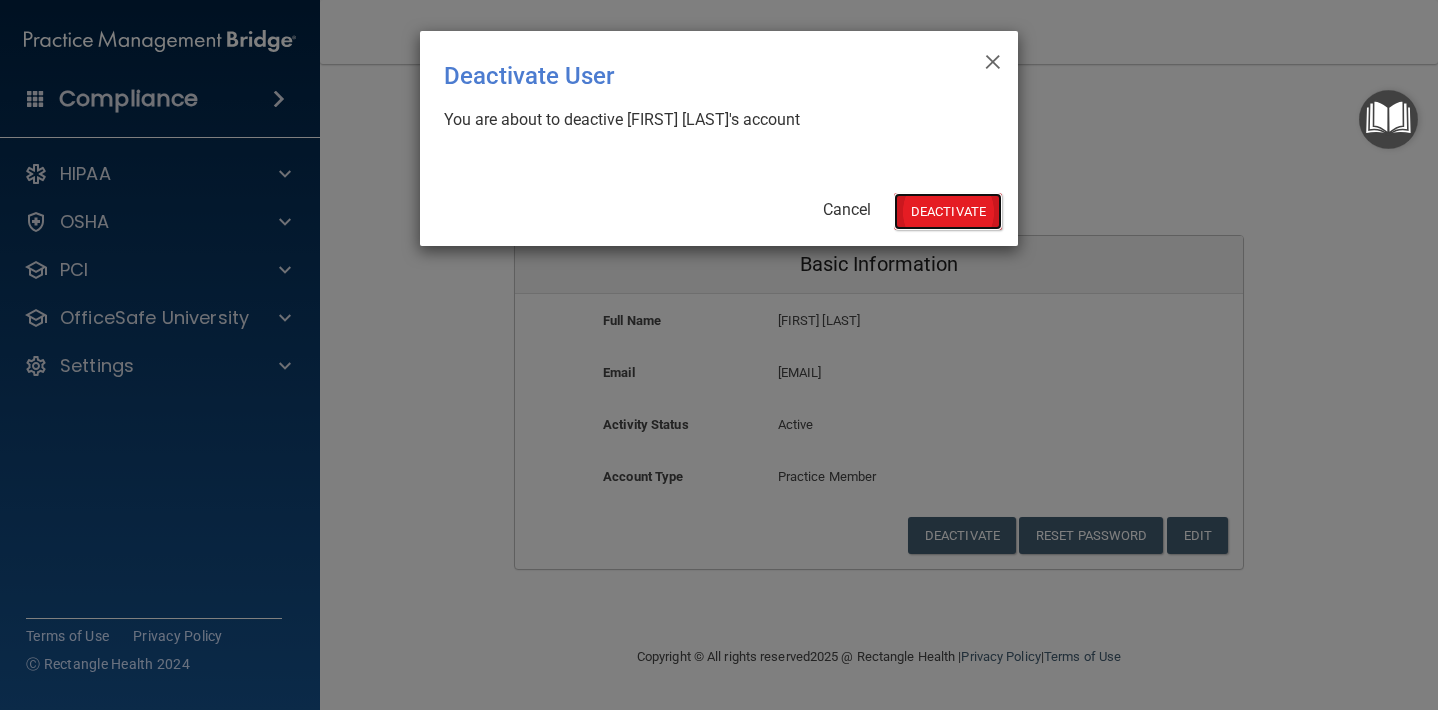 click on "Deactivate" at bounding box center (948, 211) 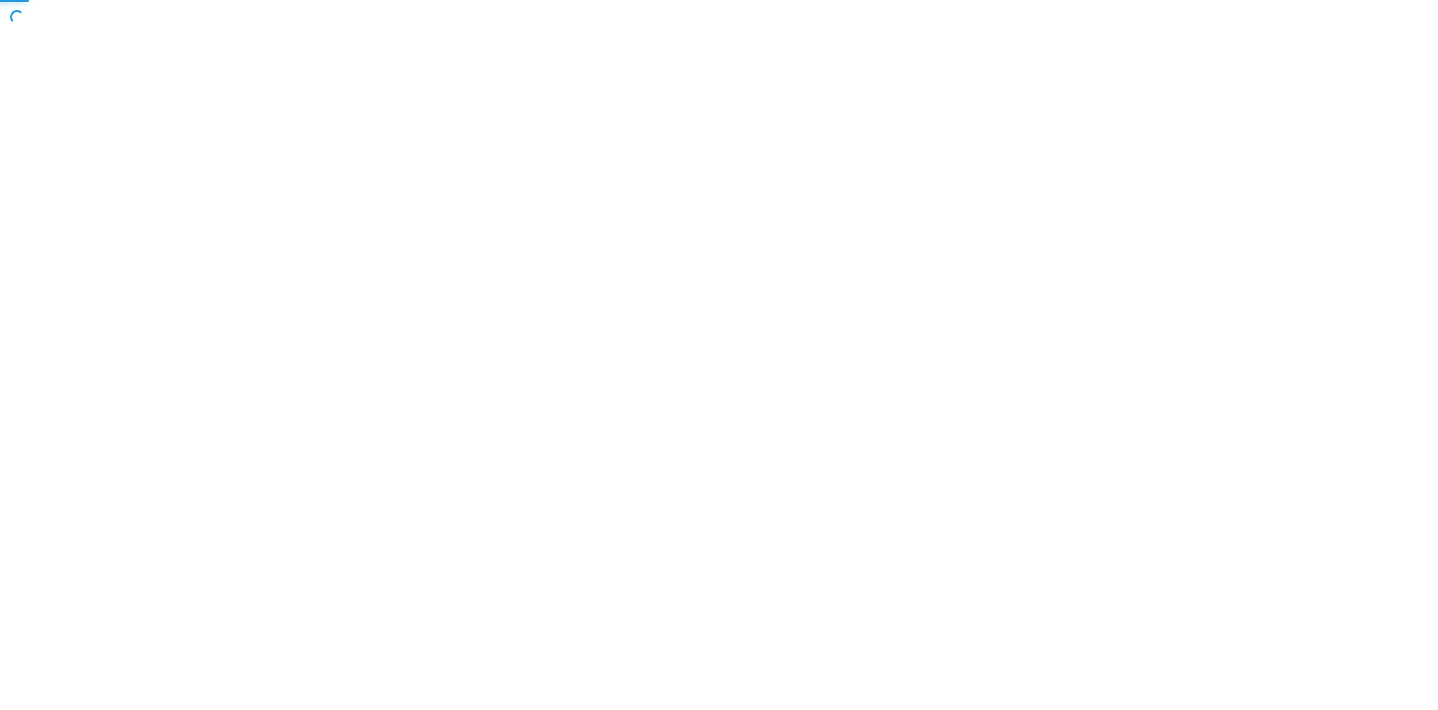 scroll, scrollTop: 0, scrollLeft: 0, axis: both 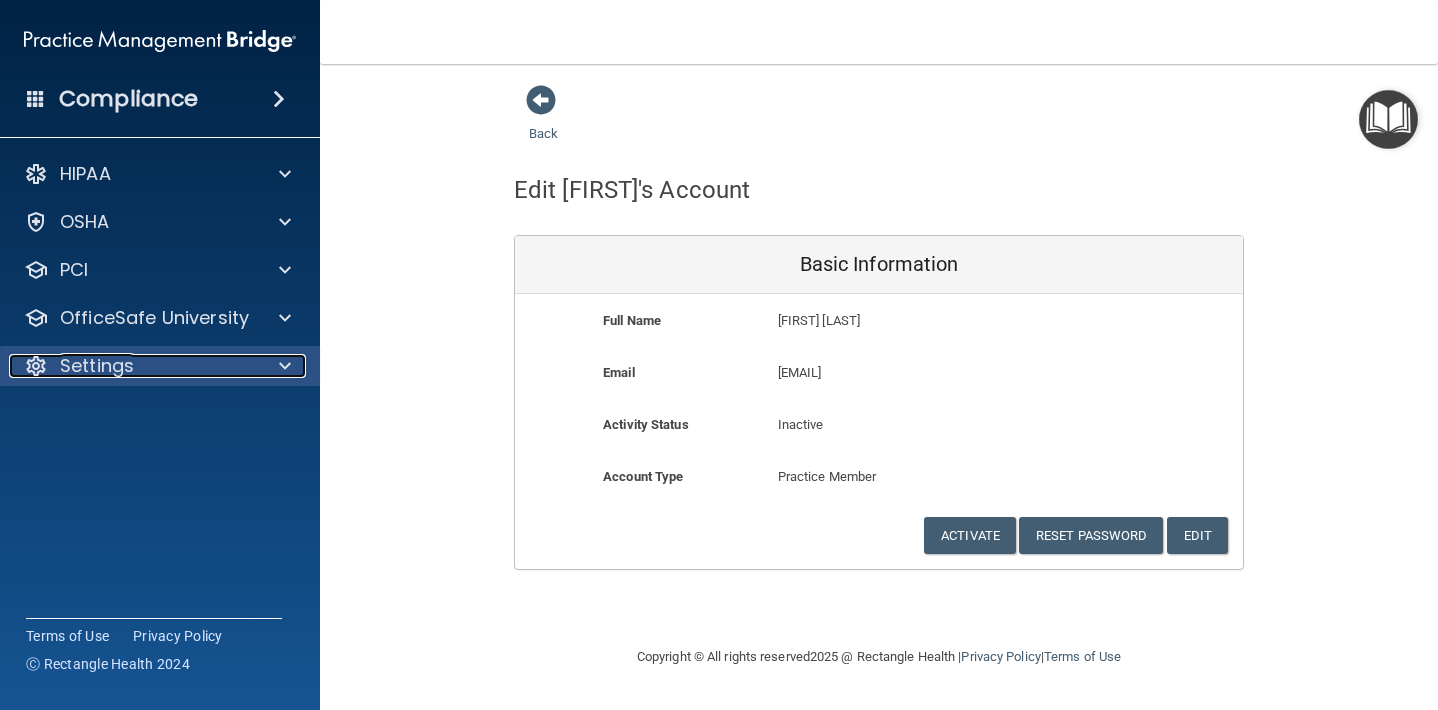 click on "Settings" at bounding box center (133, 366) 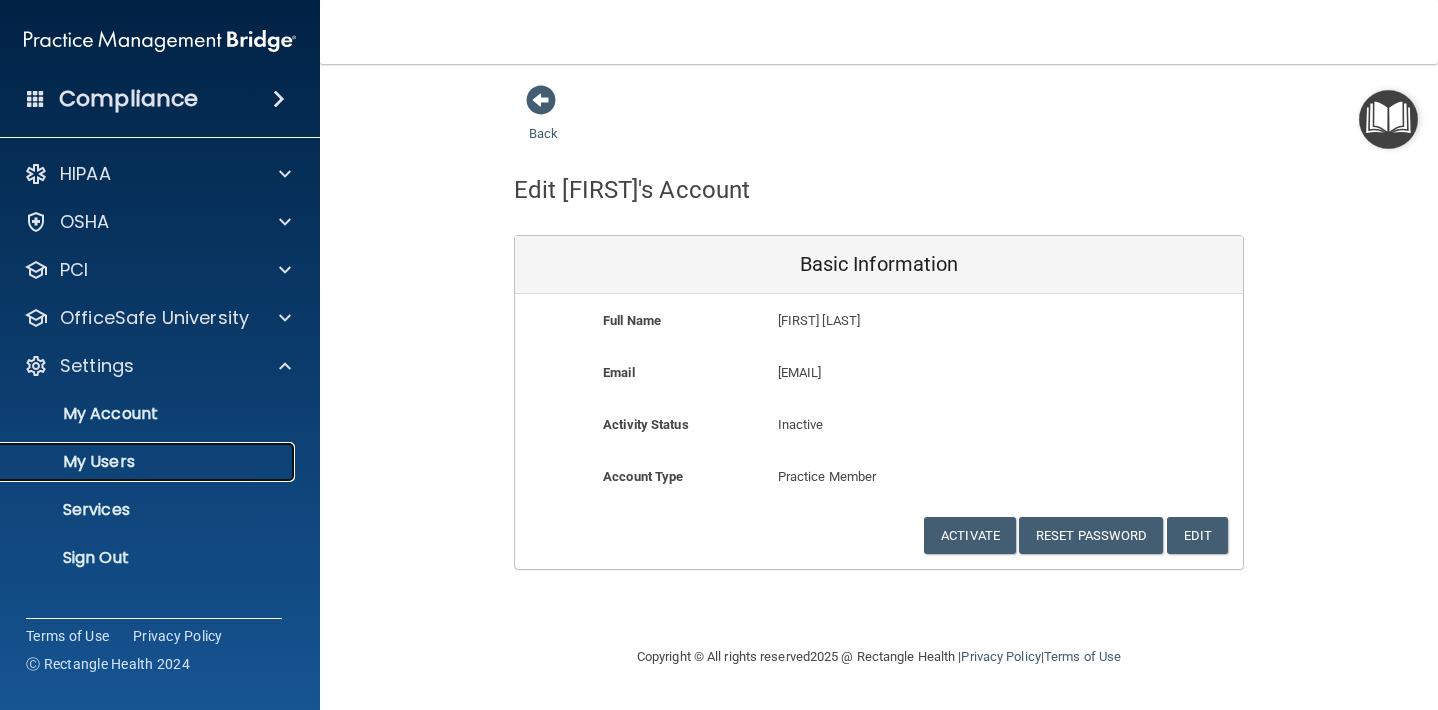 click on "My Users" at bounding box center (149, 462) 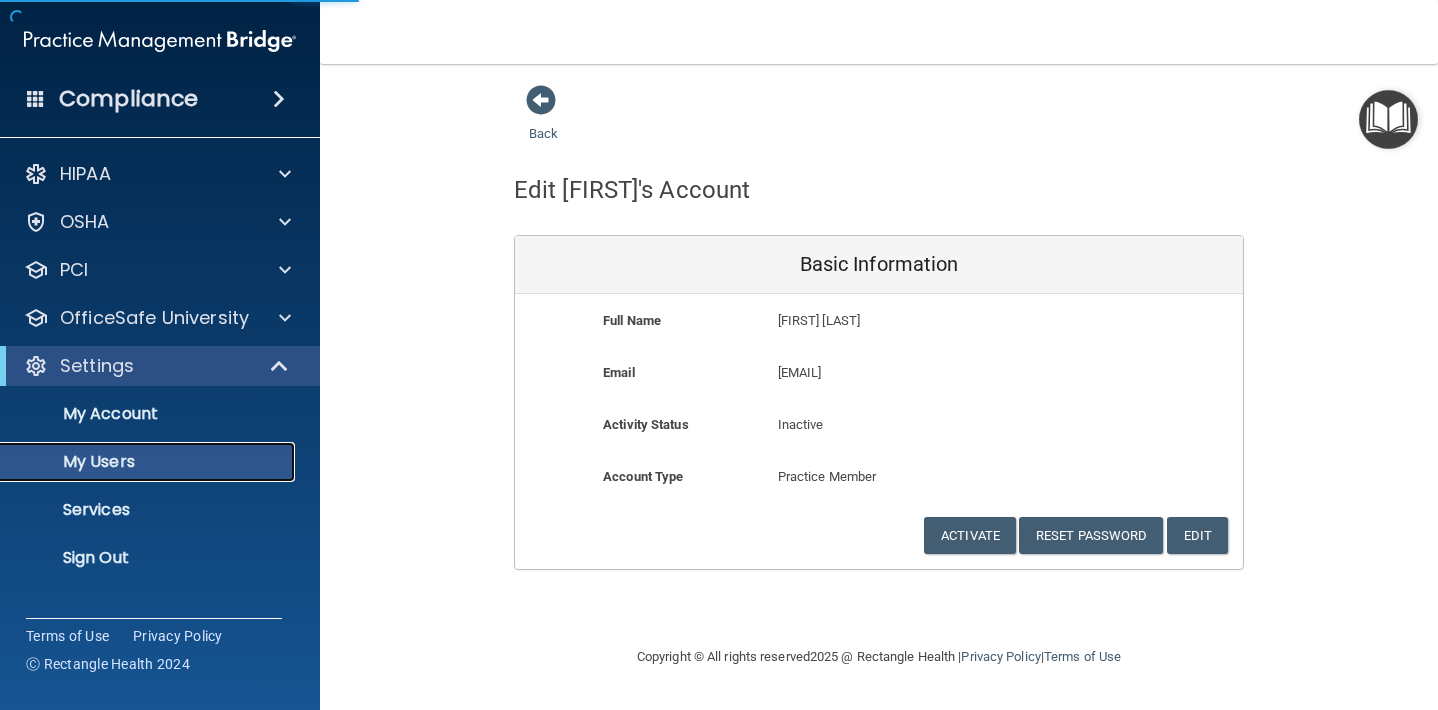 select on "20" 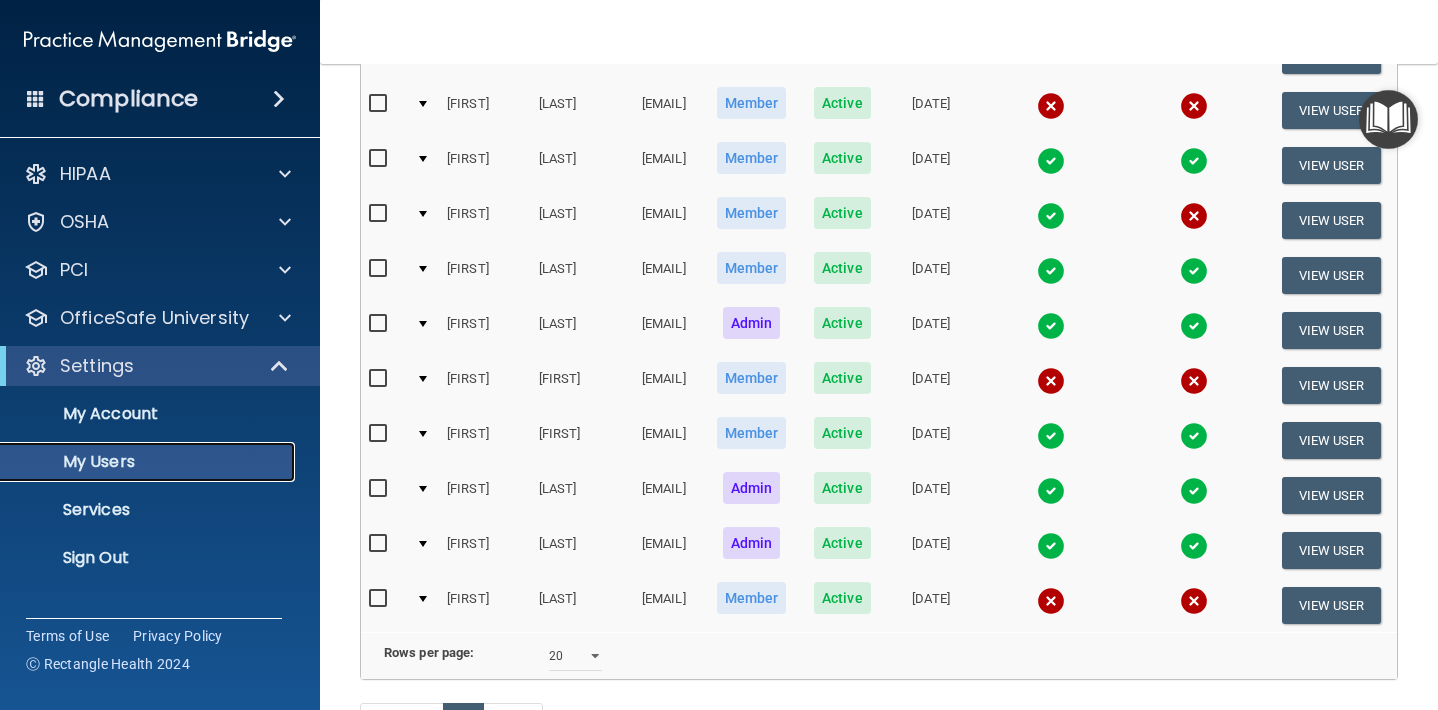 scroll, scrollTop: 360, scrollLeft: 0, axis: vertical 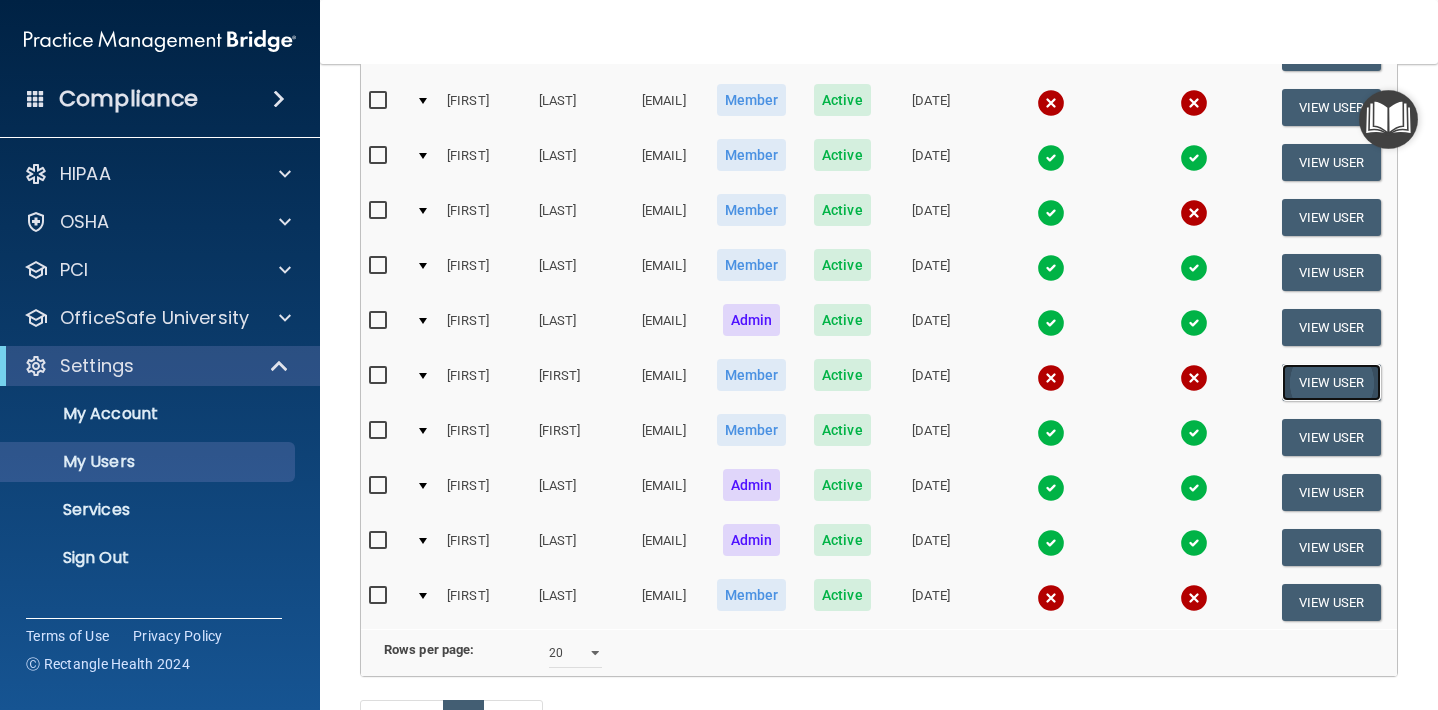 click on "View User" at bounding box center [1331, 382] 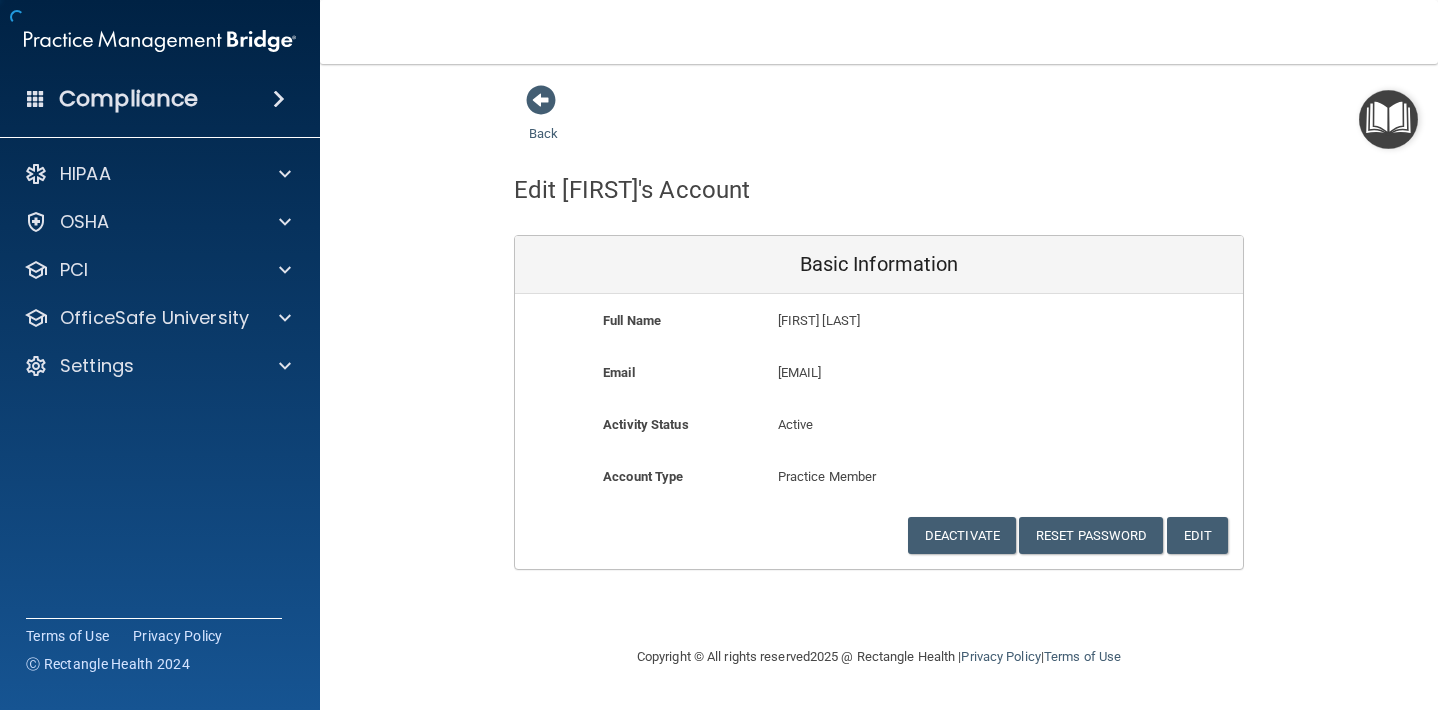 scroll, scrollTop: 0, scrollLeft: 0, axis: both 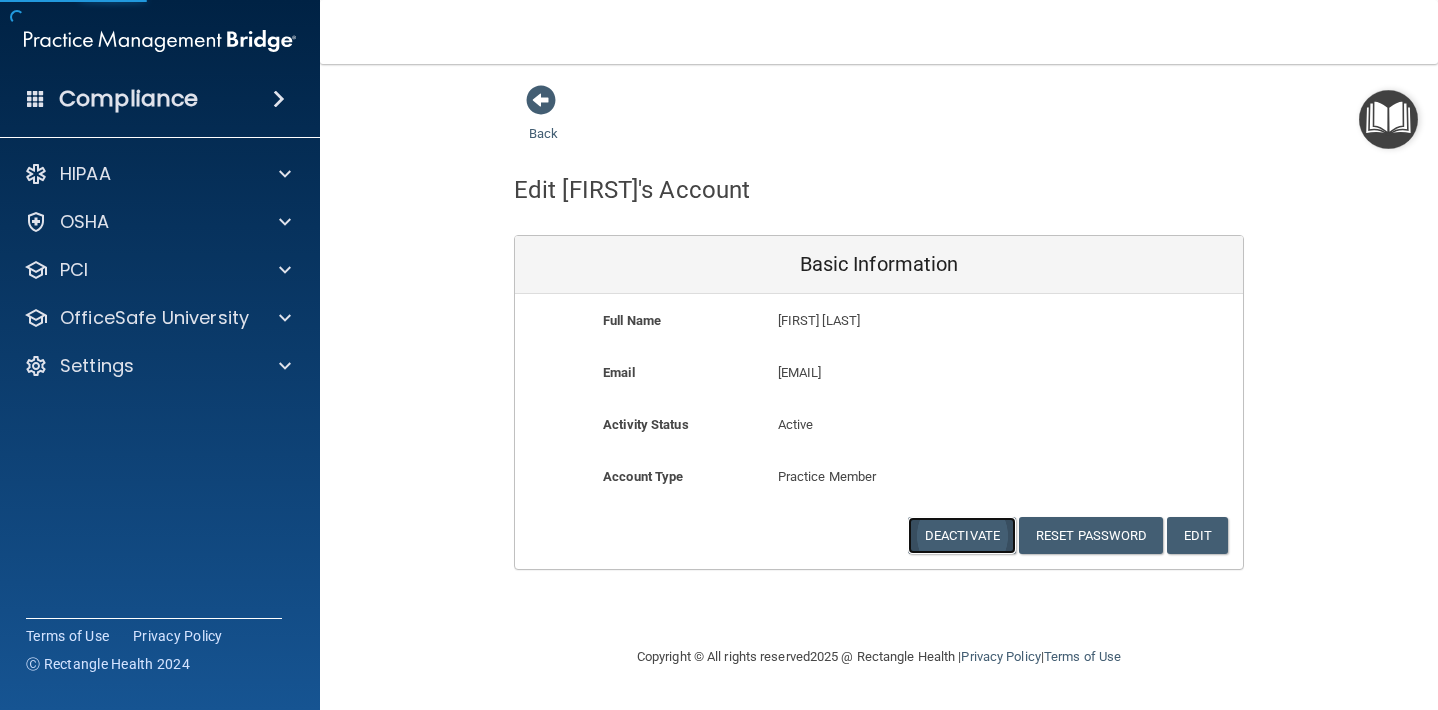 click on "Deactivate" at bounding box center (962, 535) 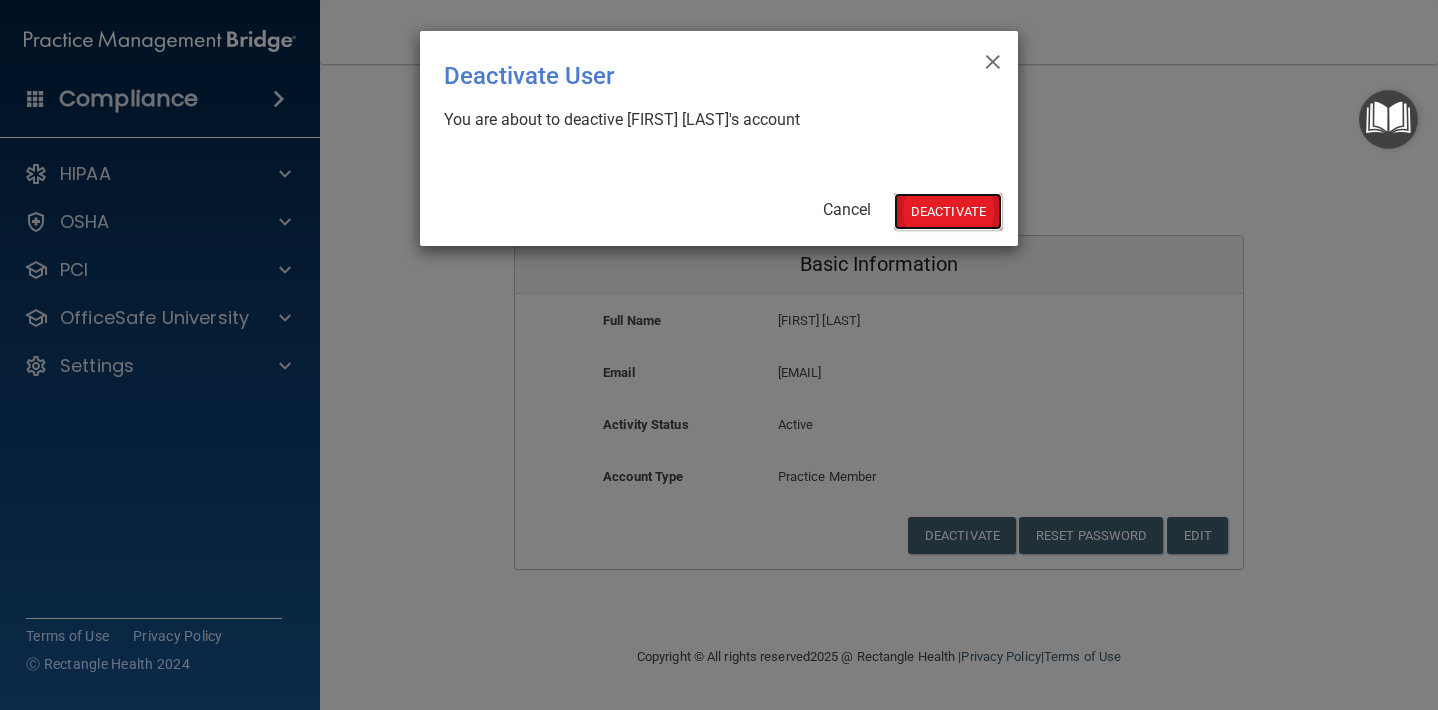 click on "Deactivate" at bounding box center (948, 211) 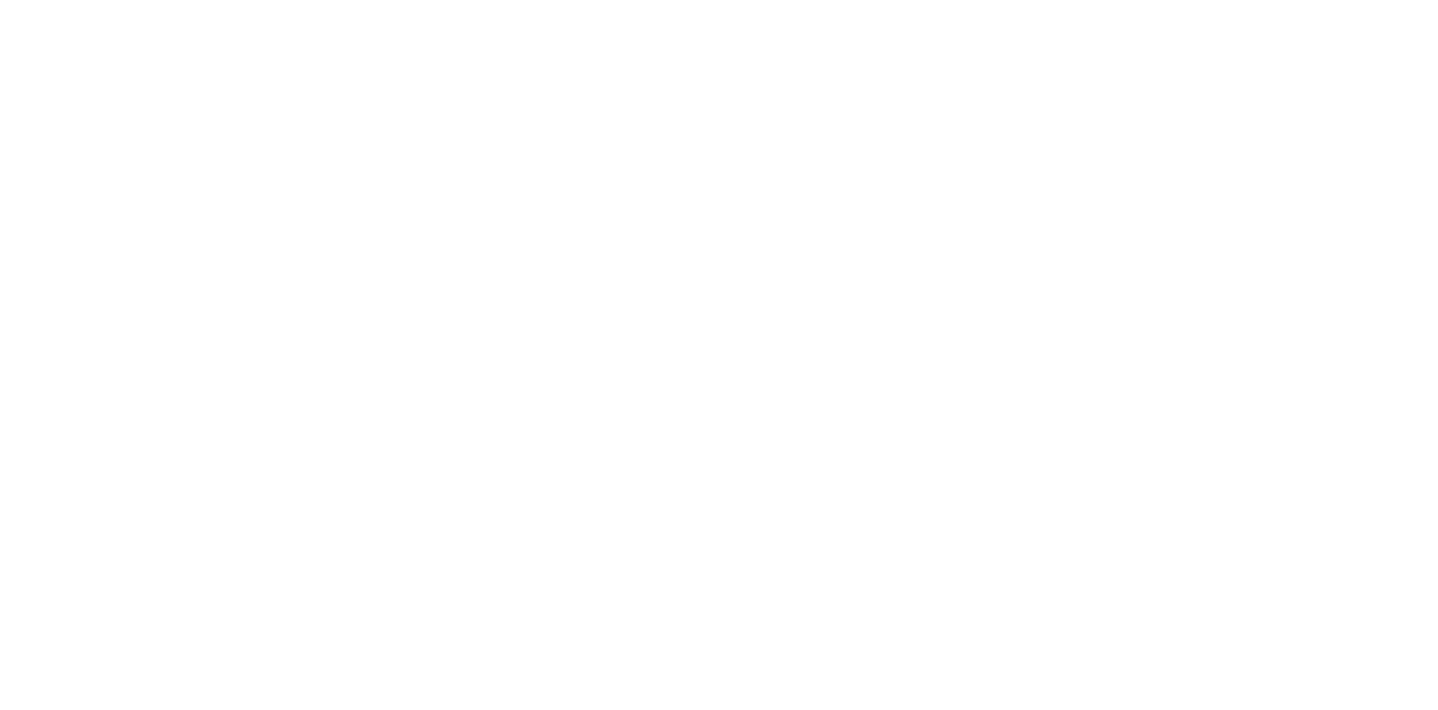 scroll, scrollTop: 0, scrollLeft: 0, axis: both 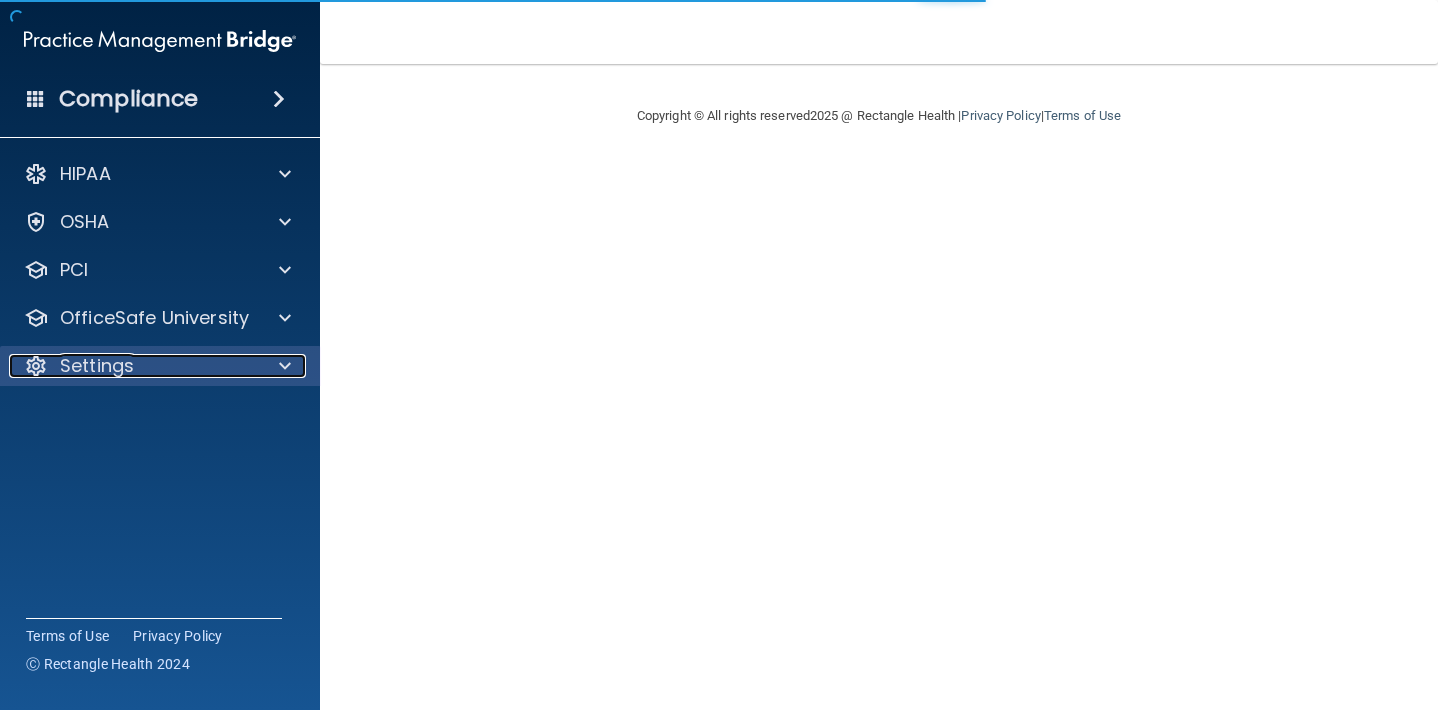 click on "Settings" at bounding box center [133, 366] 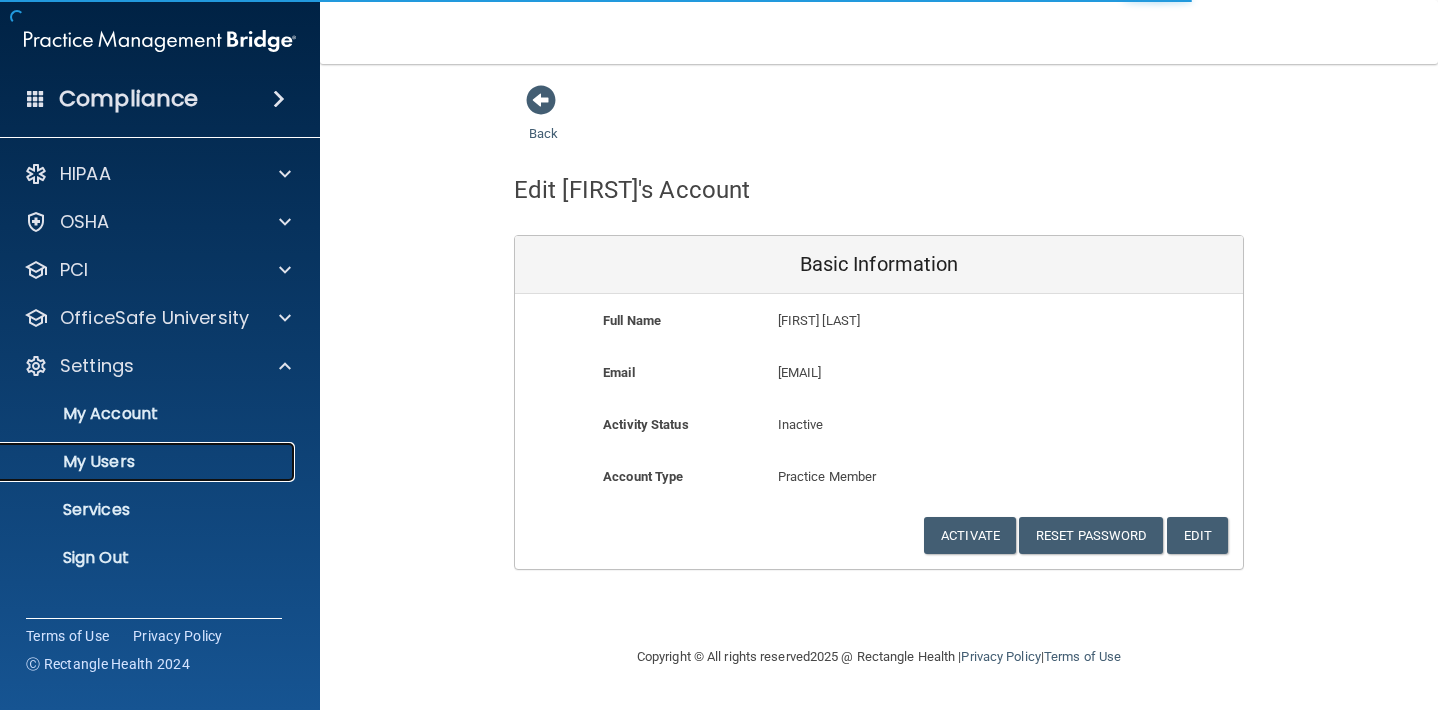 click on "My Users" at bounding box center [149, 462] 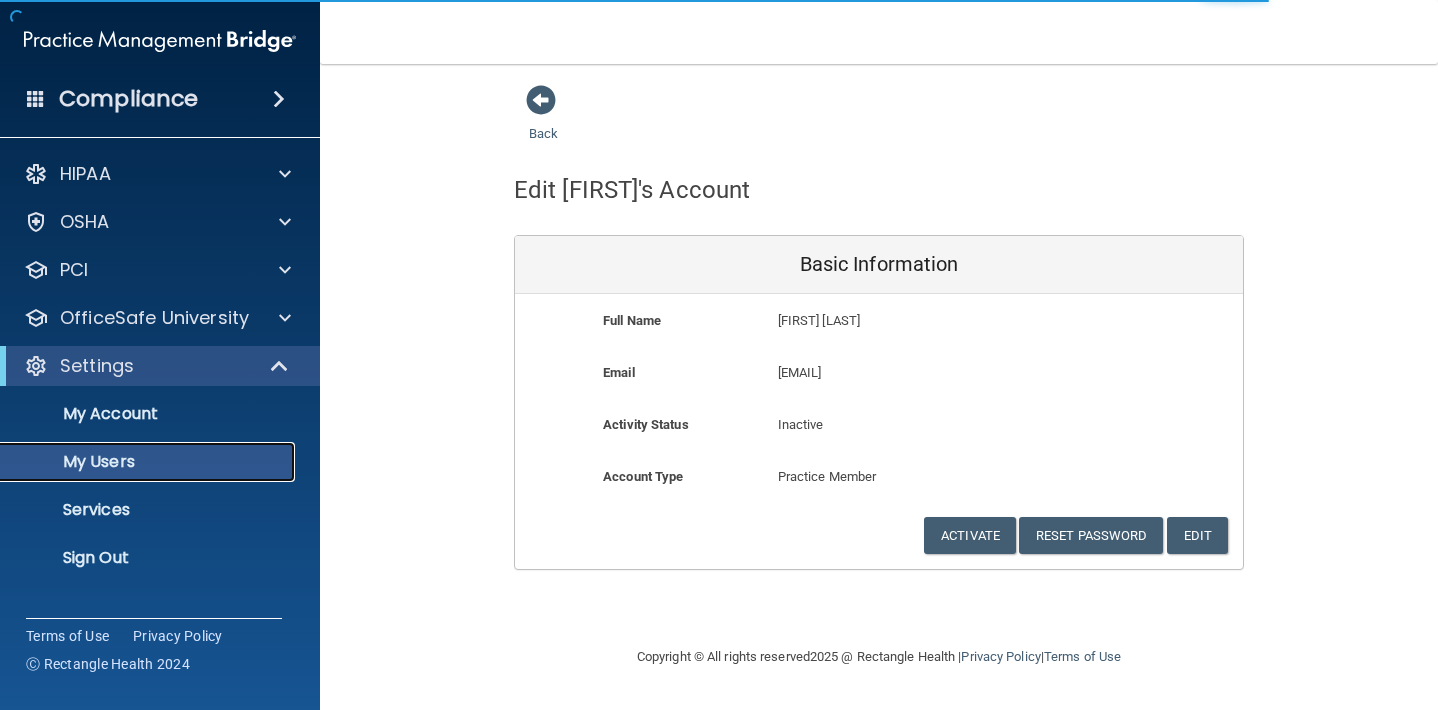 select on "20" 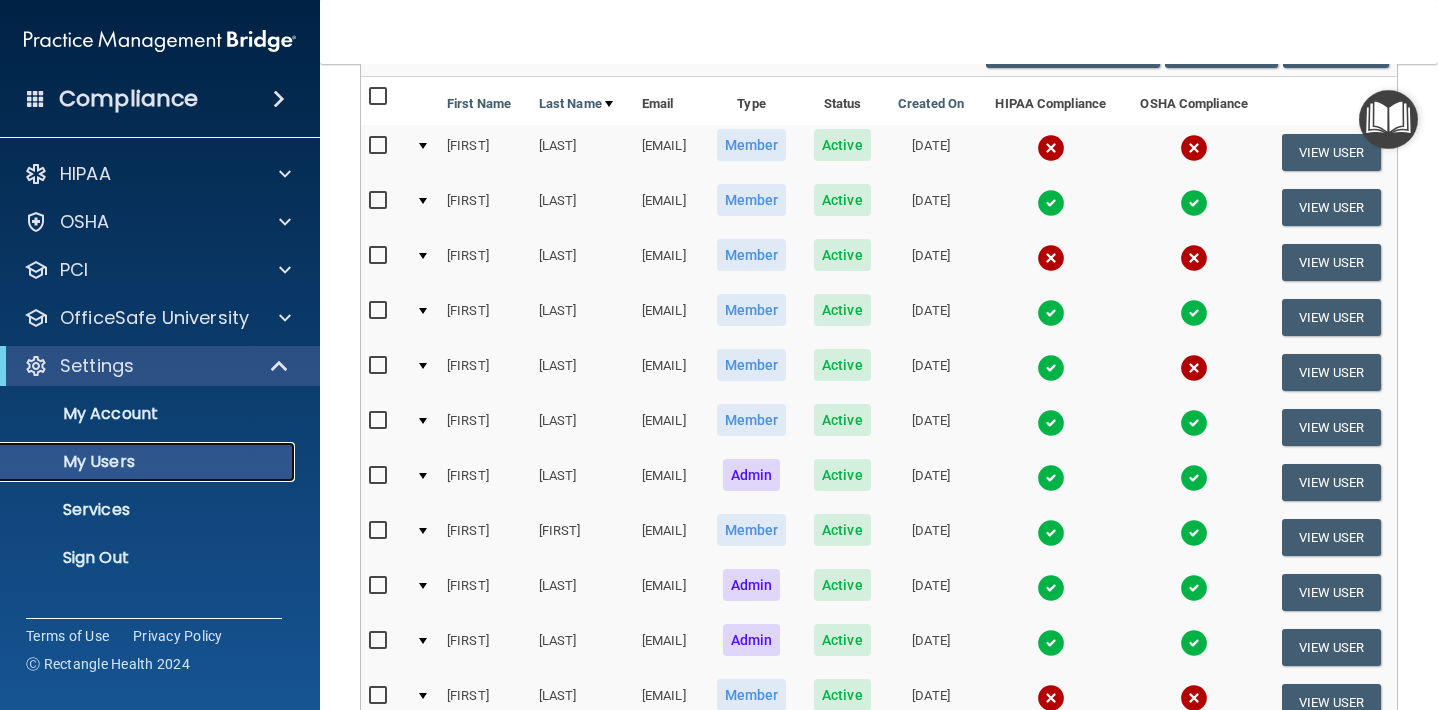 scroll, scrollTop: 0, scrollLeft: 0, axis: both 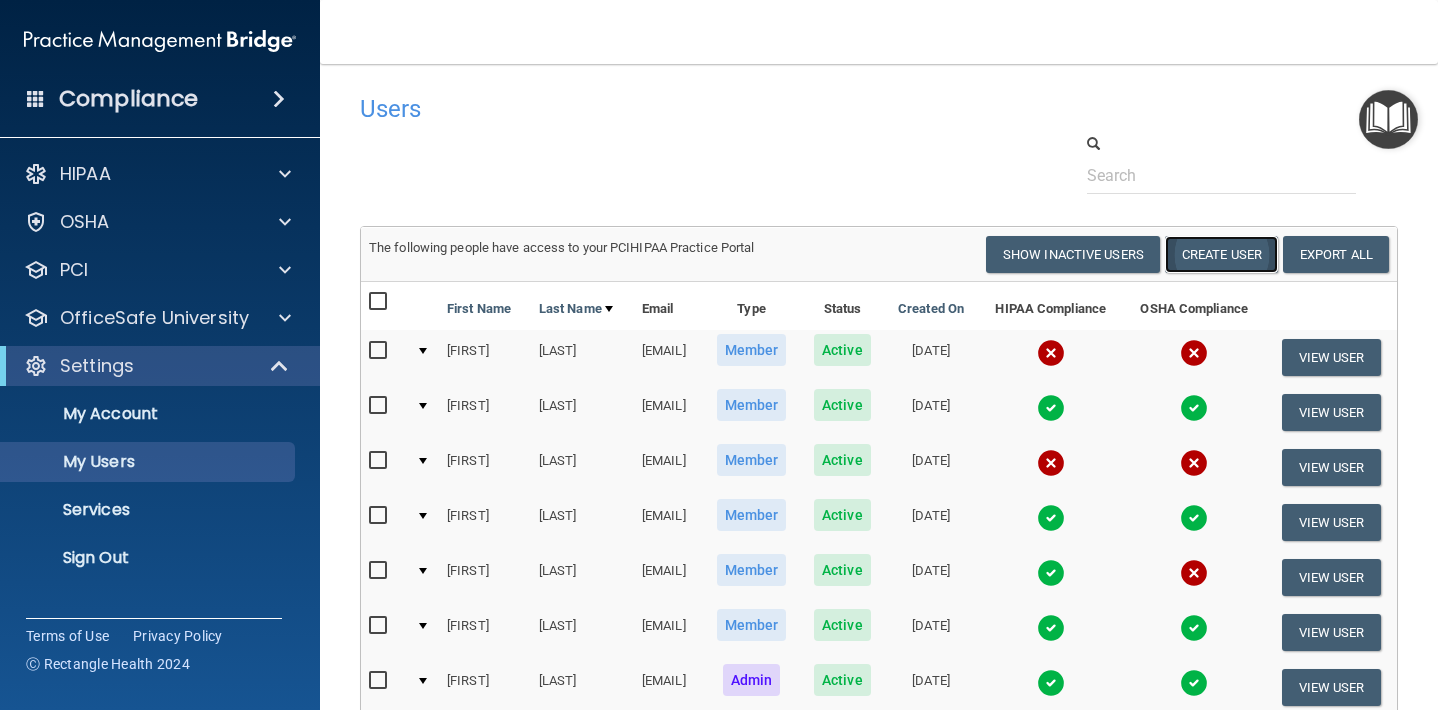 click on "Create User" at bounding box center (1221, 254) 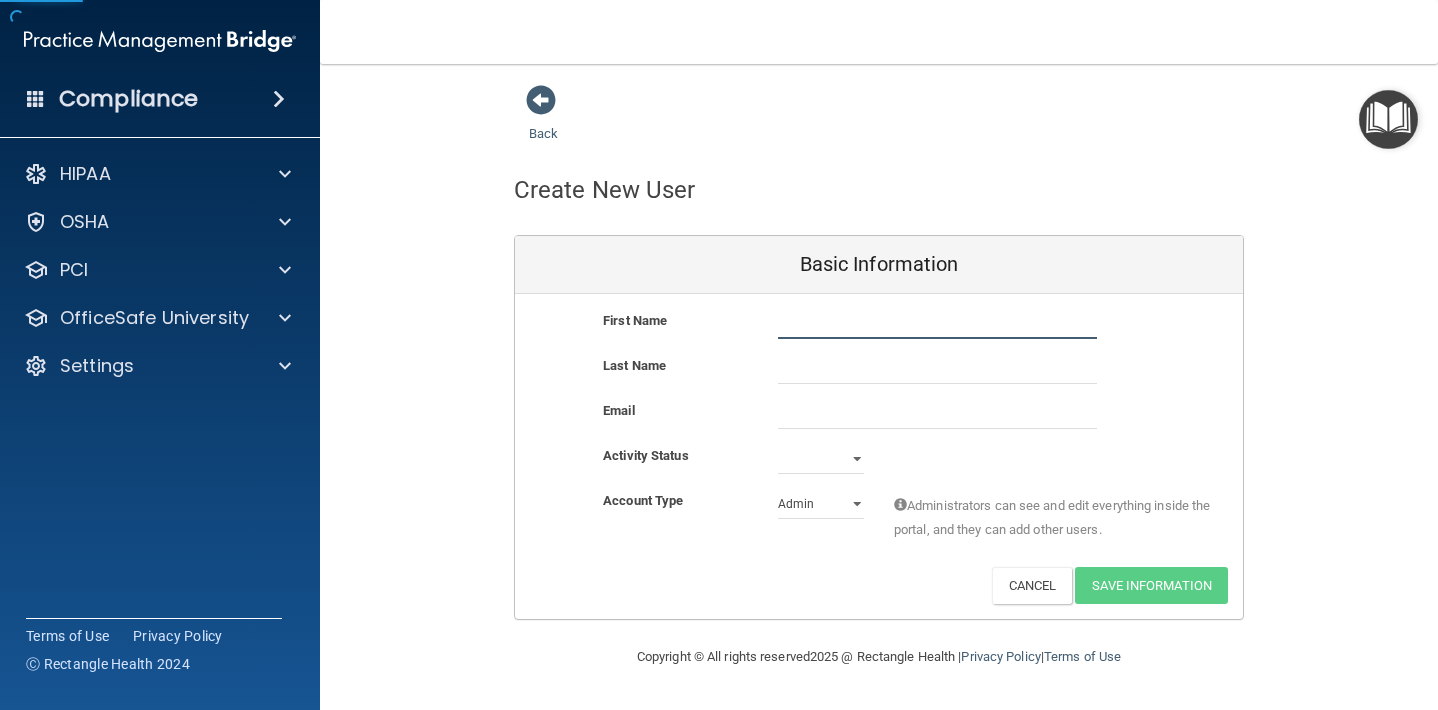 click at bounding box center (937, 324) 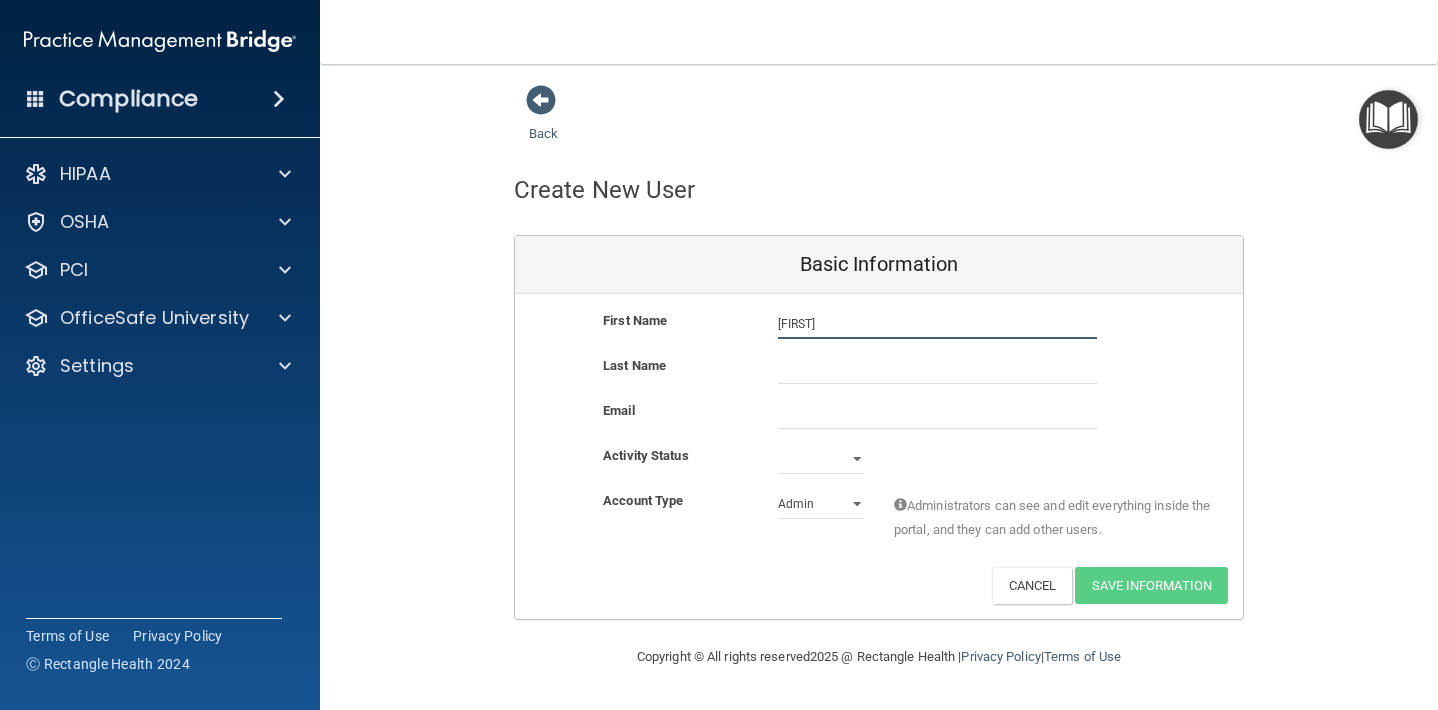 type on "Stephanie" 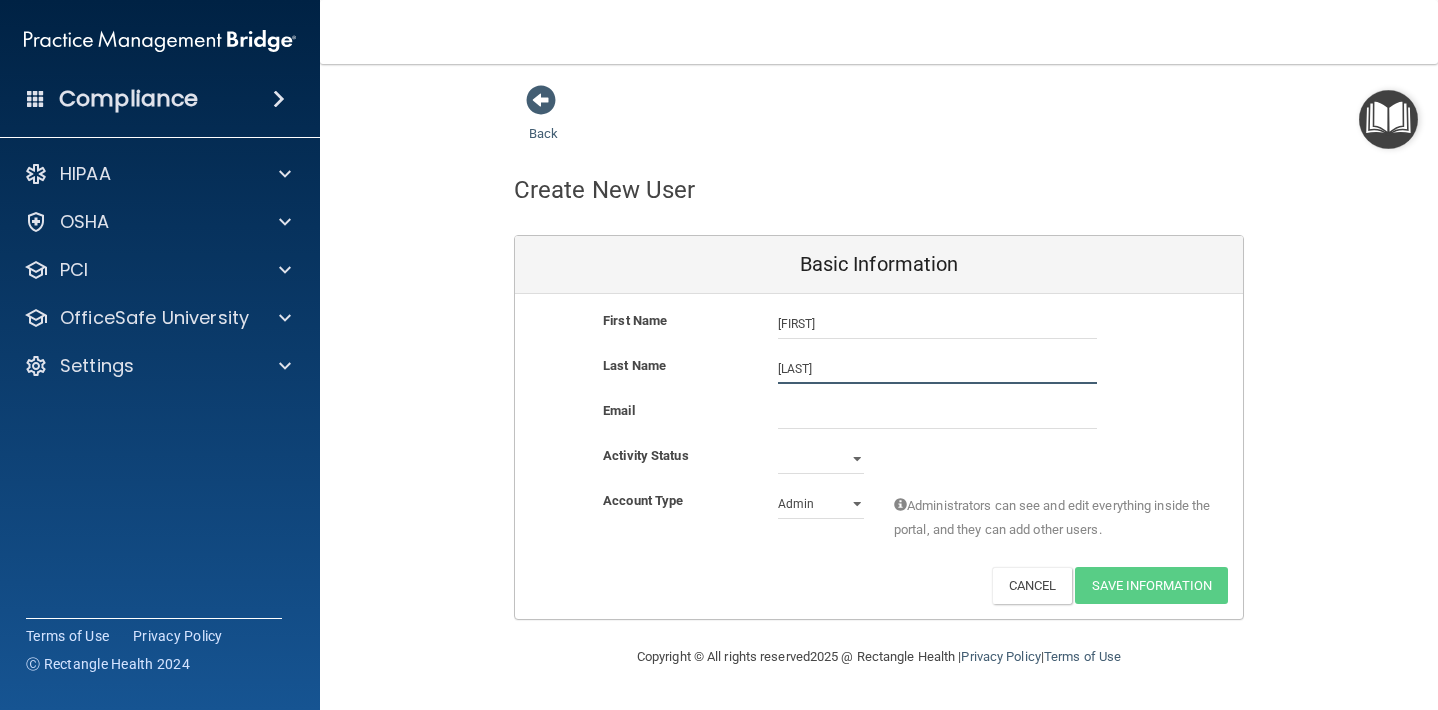 type on "Endambo" 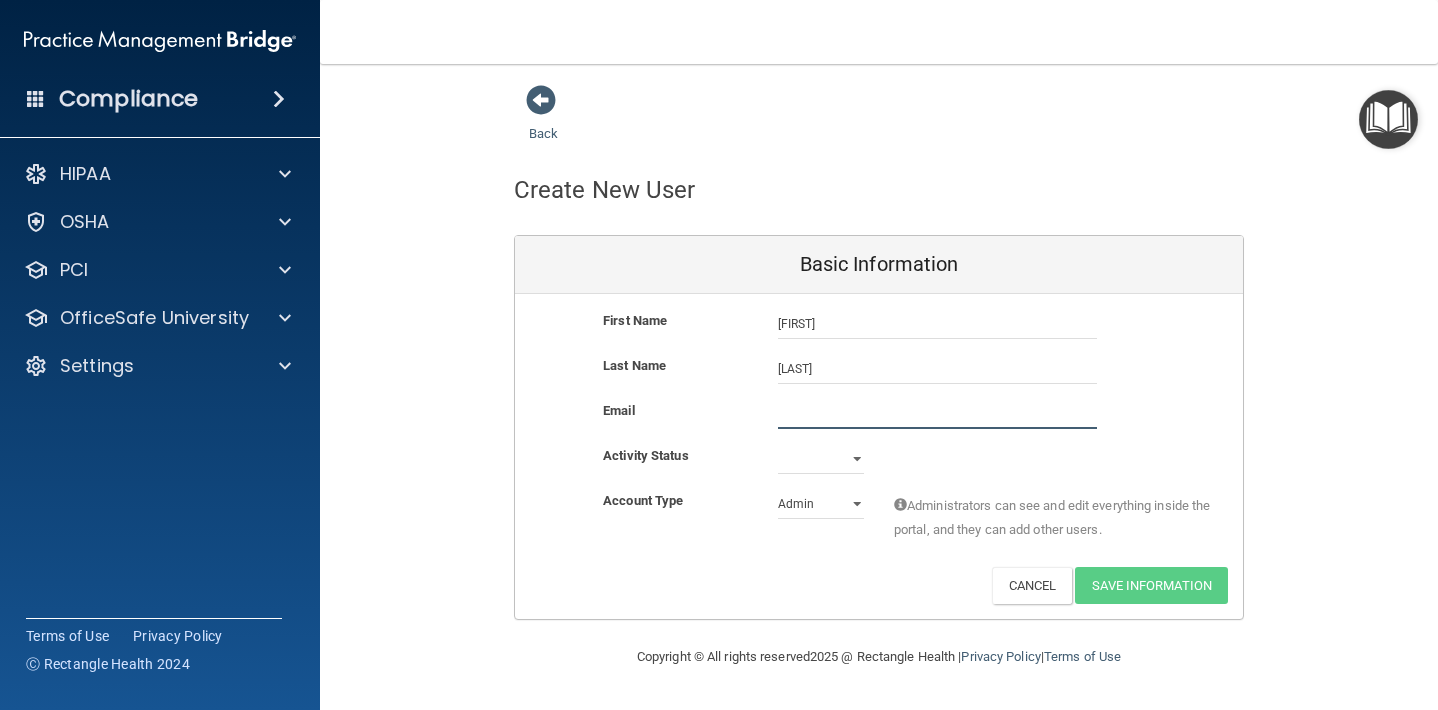 click at bounding box center [937, 414] 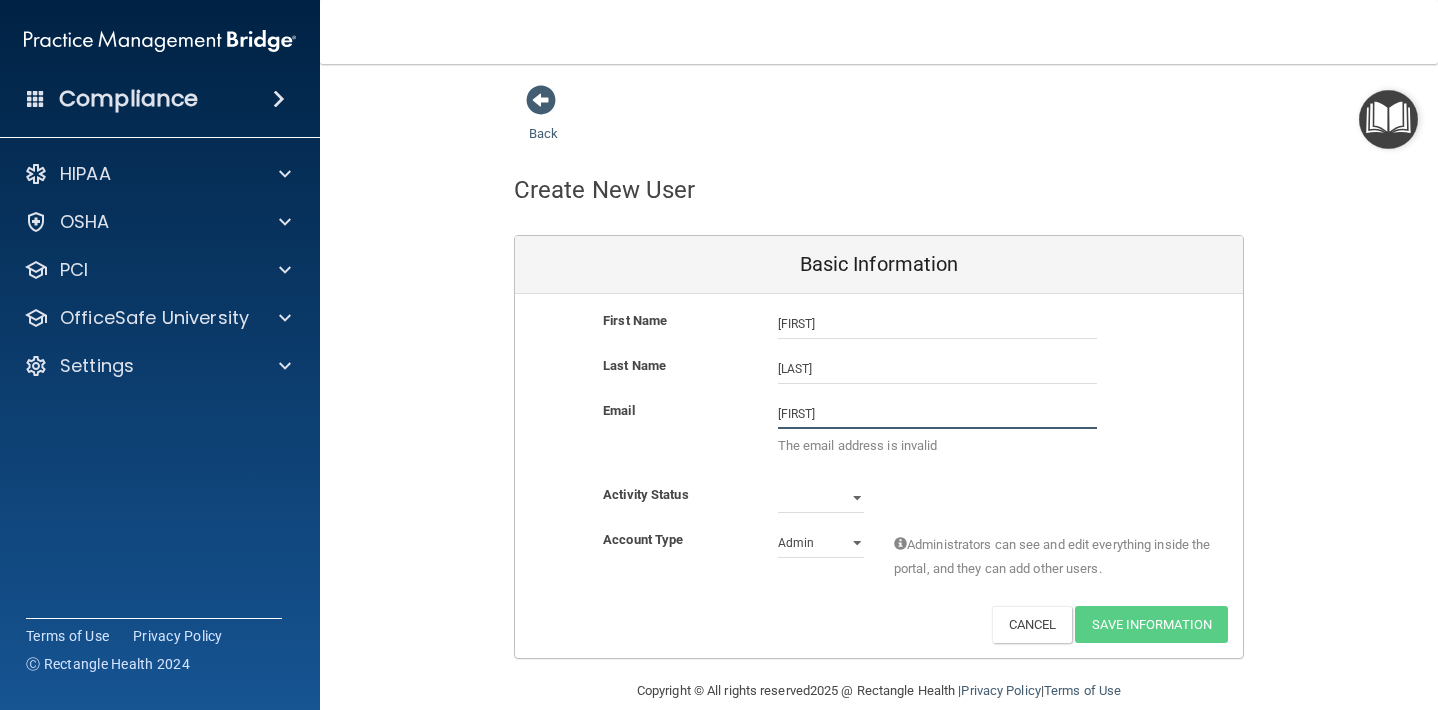click on "fendambo" at bounding box center [937, 414] 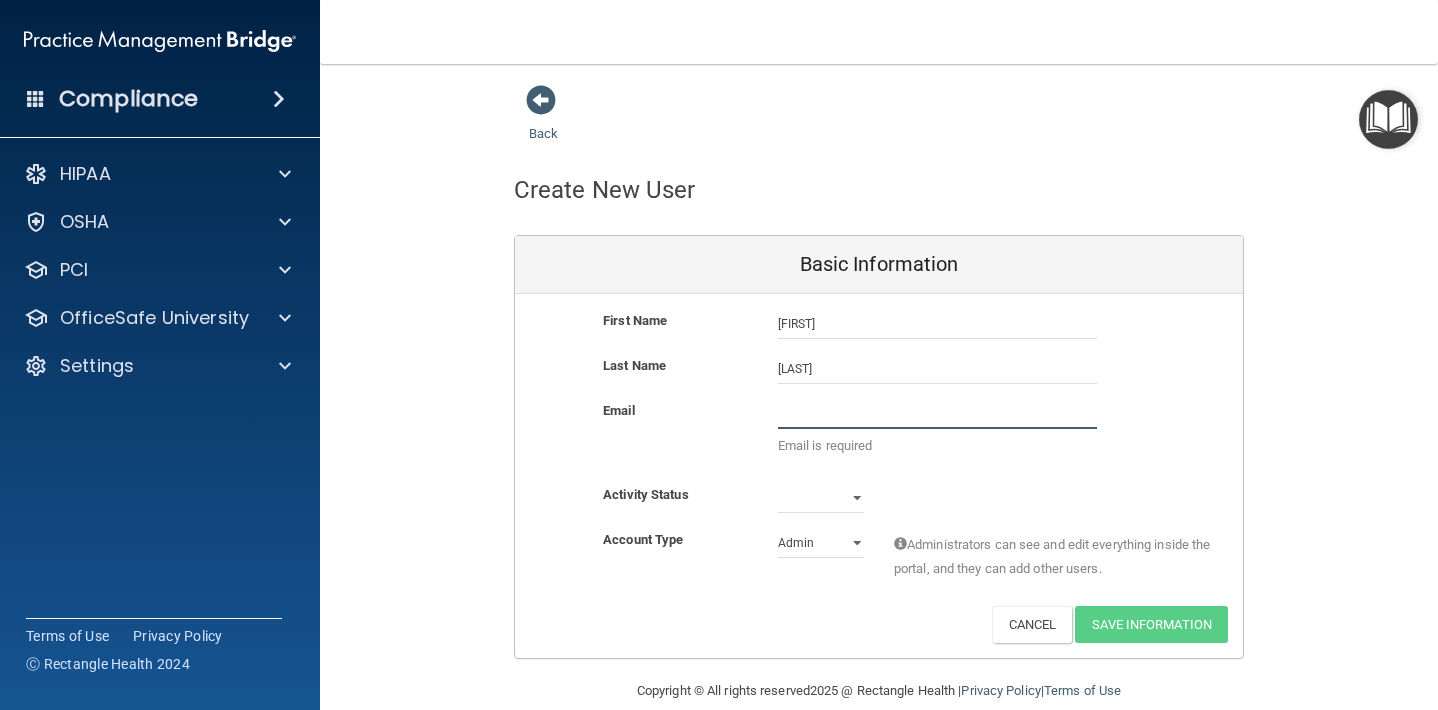 paste on "fendambo" 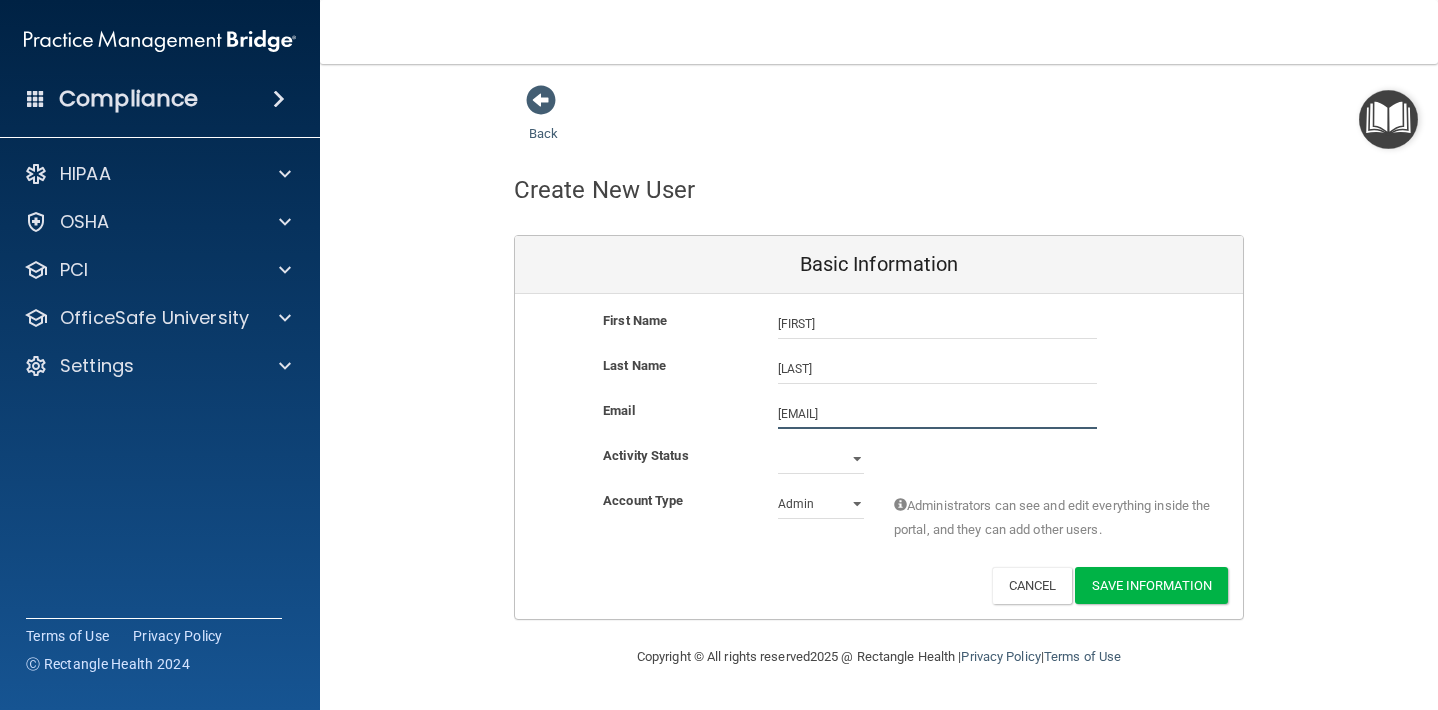 type on "fendambo@yahoo.com" 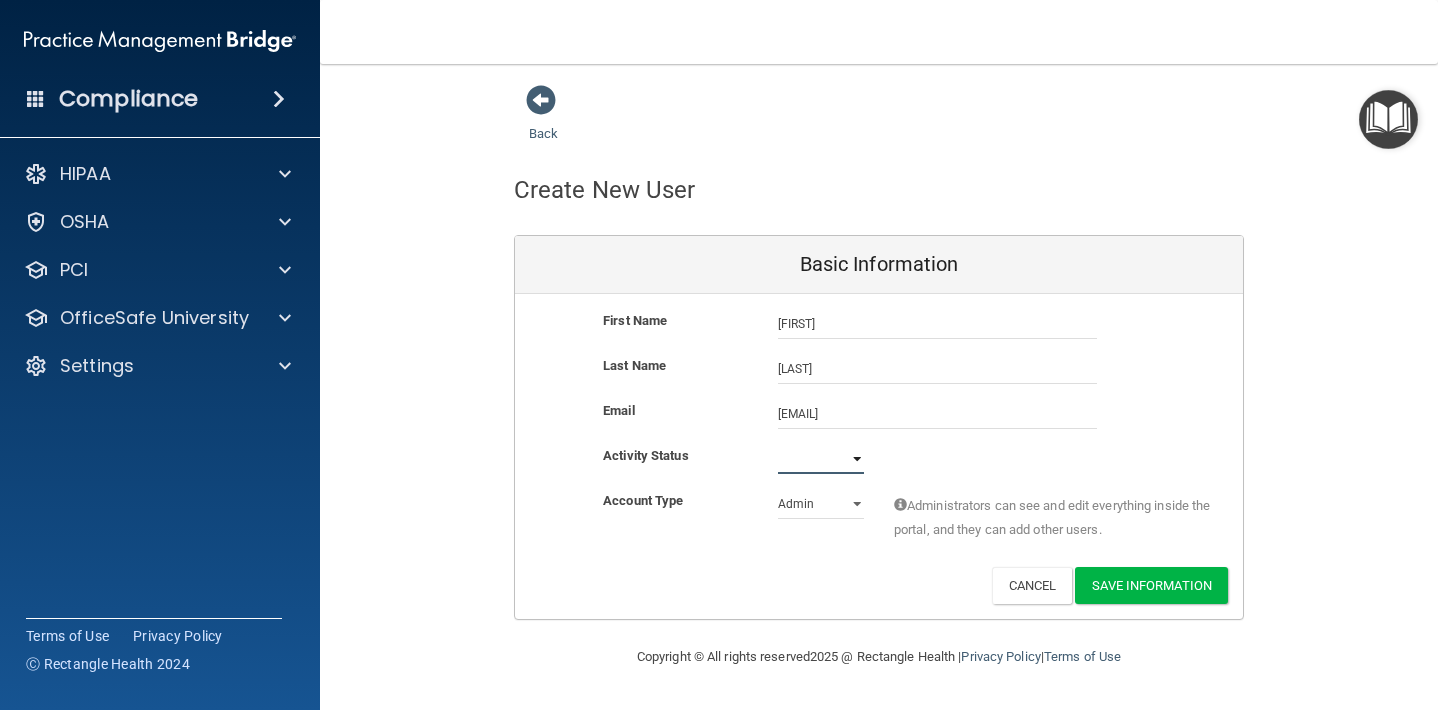 click on "Active  Inactive" at bounding box center (821, 459) 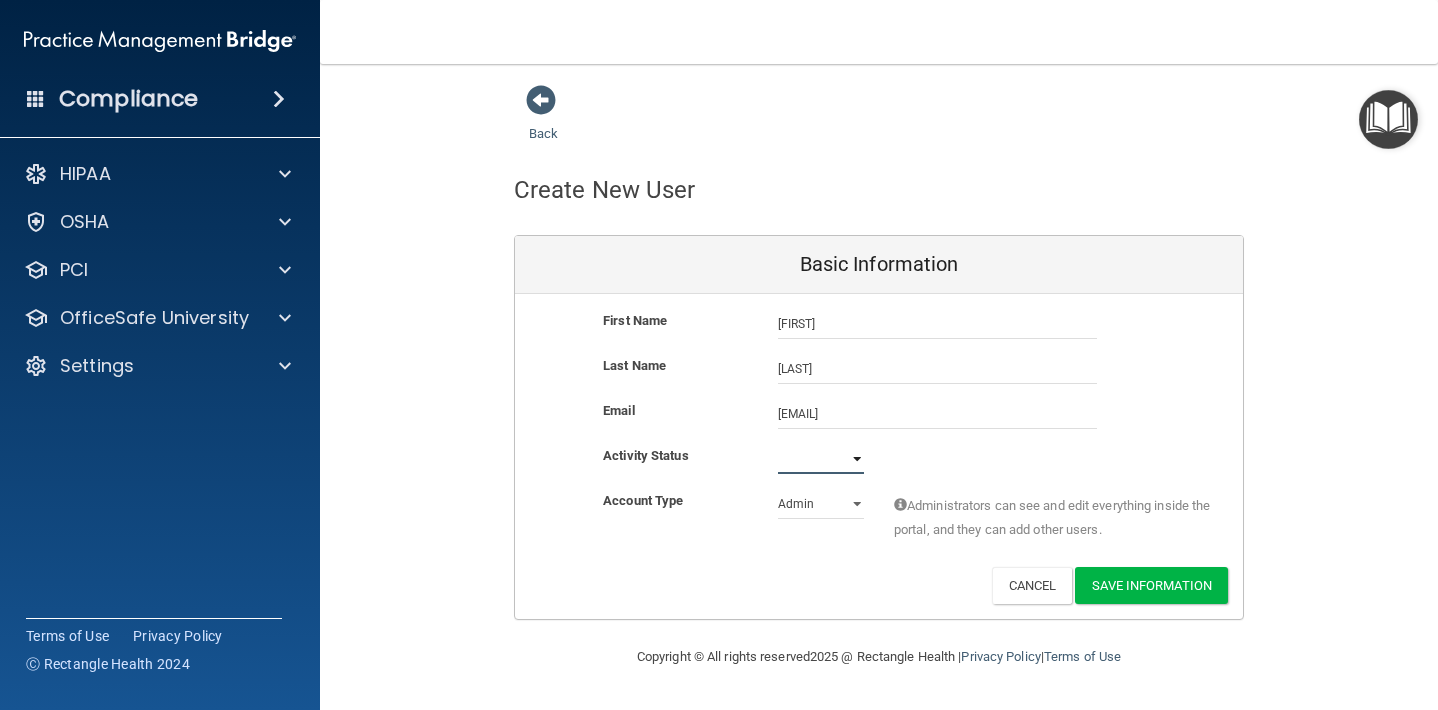 select on "active" 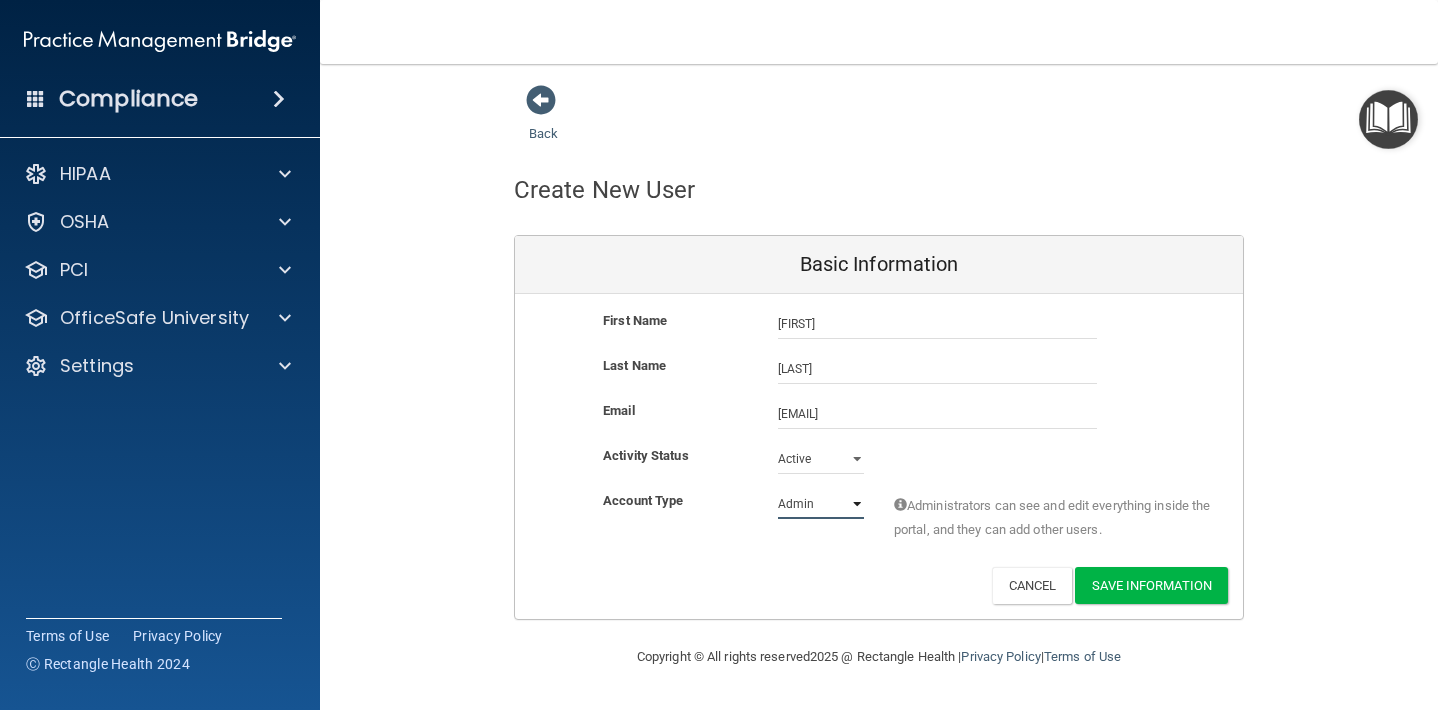 click on "Admin  Member" at bounding box center (821, 504) 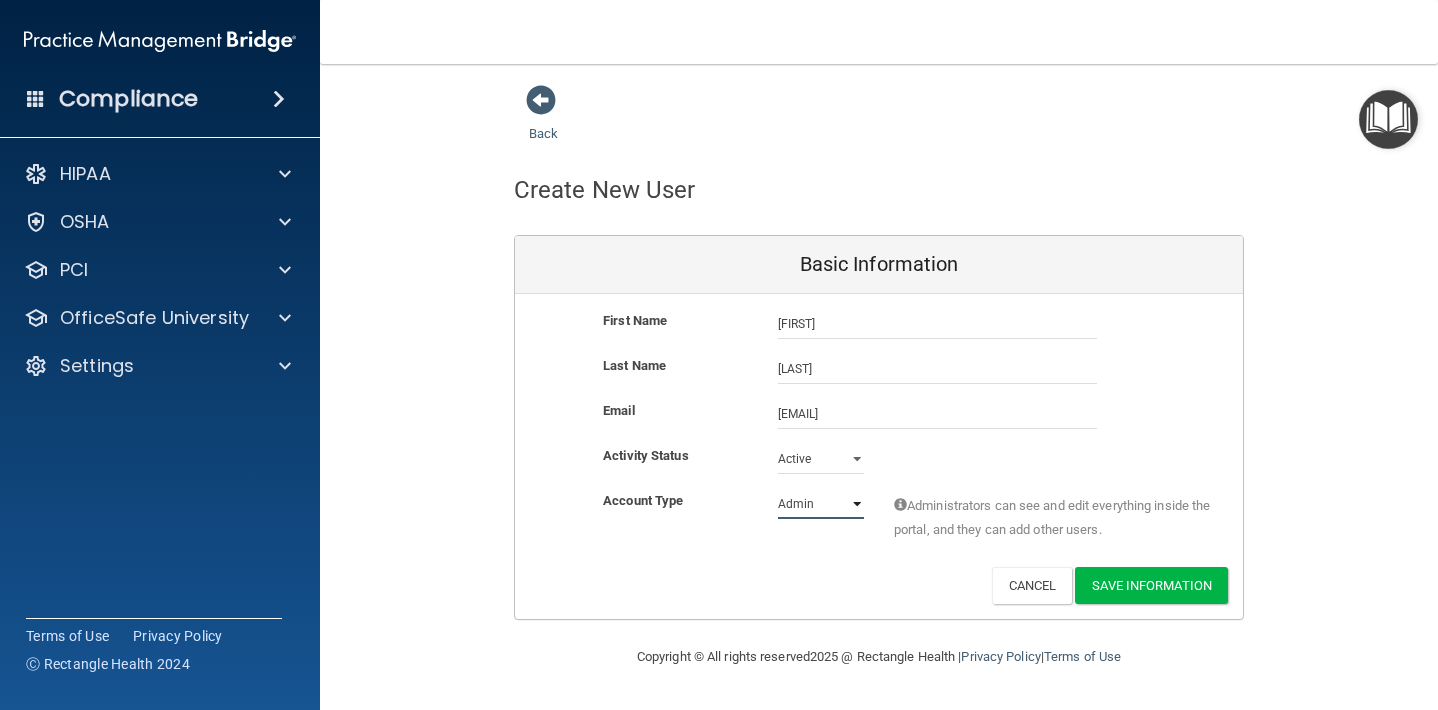 select on "practice_member" 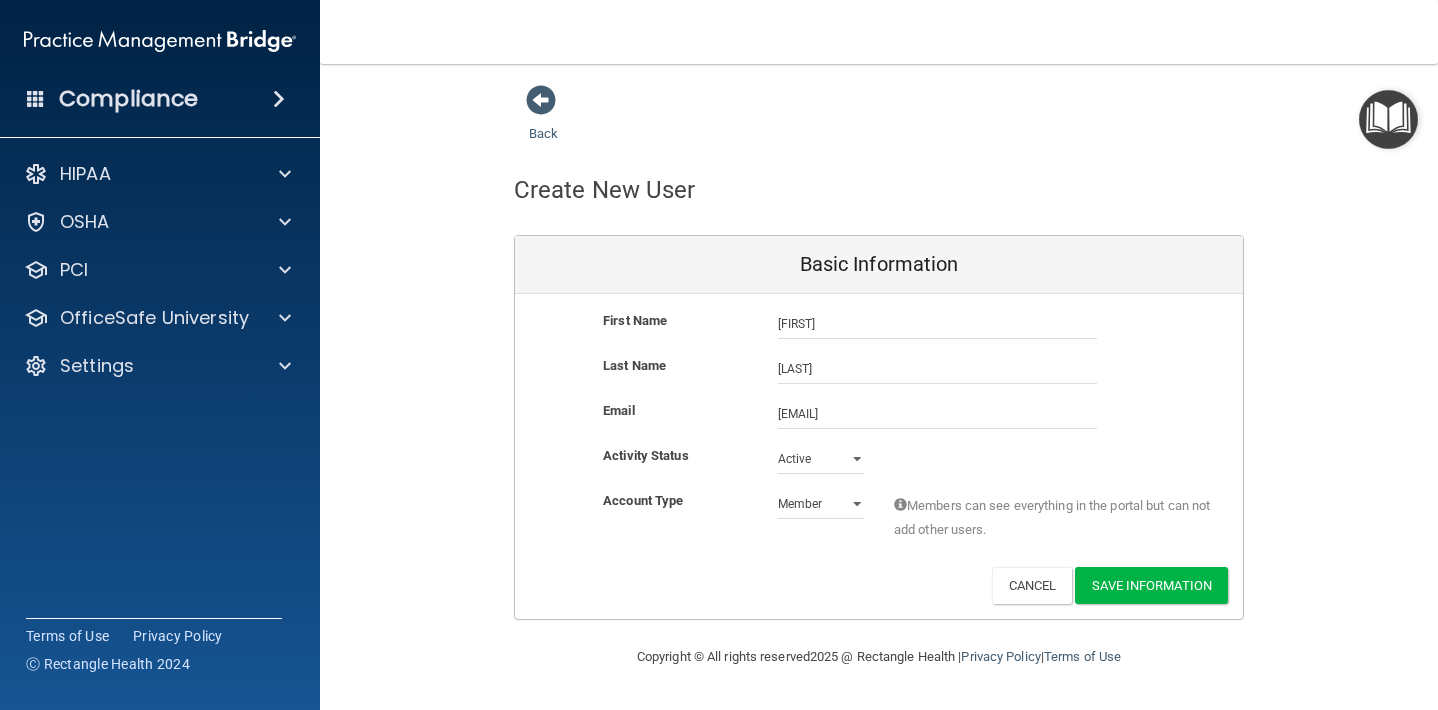 click on "Account Type          Practice Member                Admin  Member          Financial Institution          Business Associate Admin  Business Associate Member           Members can see everything in the portal but can not add other users." at bounding box center (879, 520) 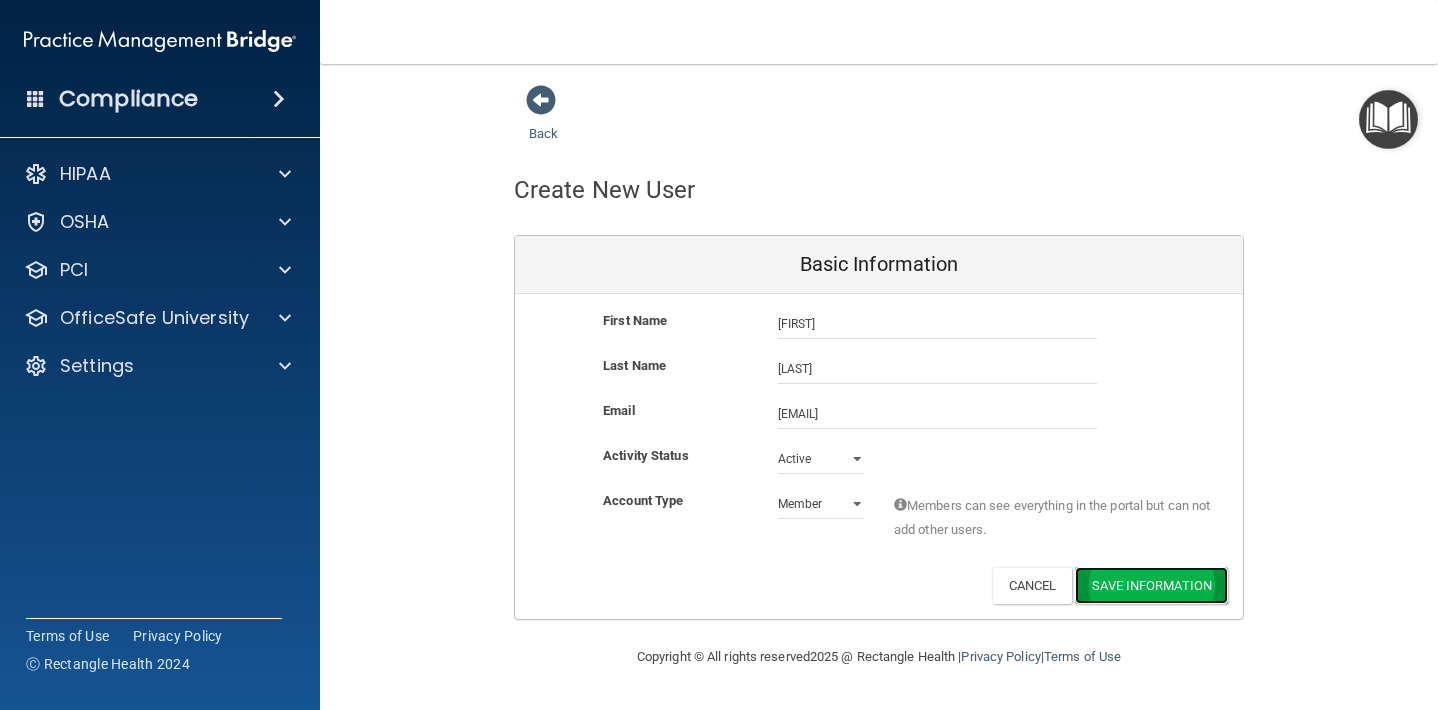 click on "Save Information" at bounding box center (1151, 585) 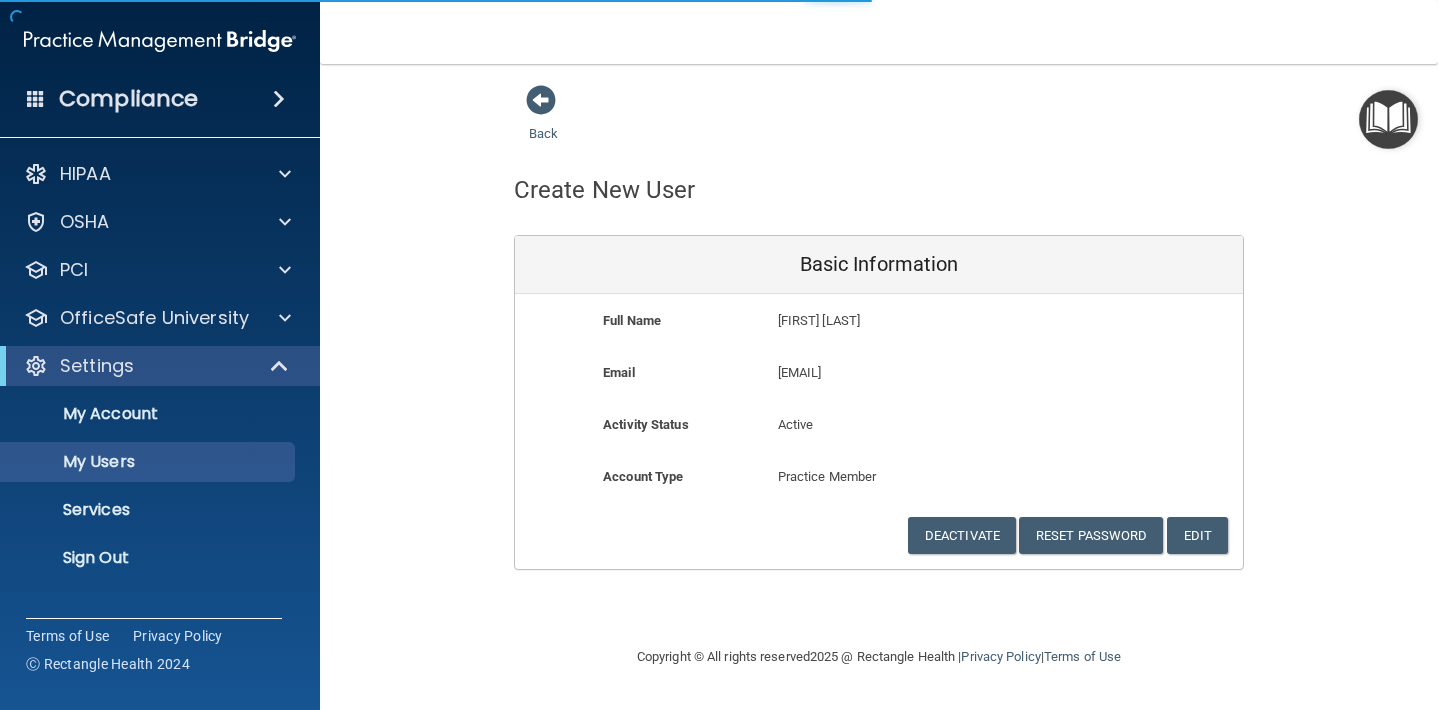 select on "20" 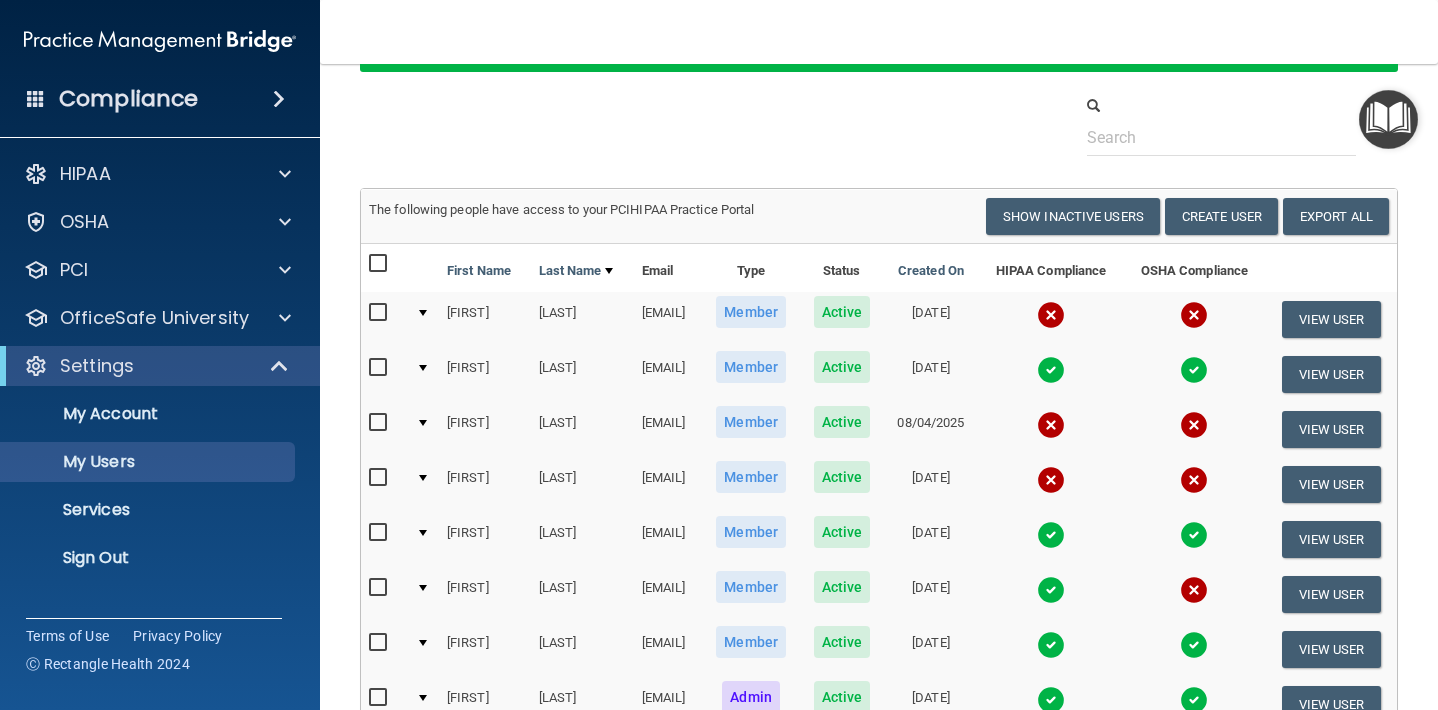 scroll, scrollTop: 111, scrollLeft: 0, axis: vertical 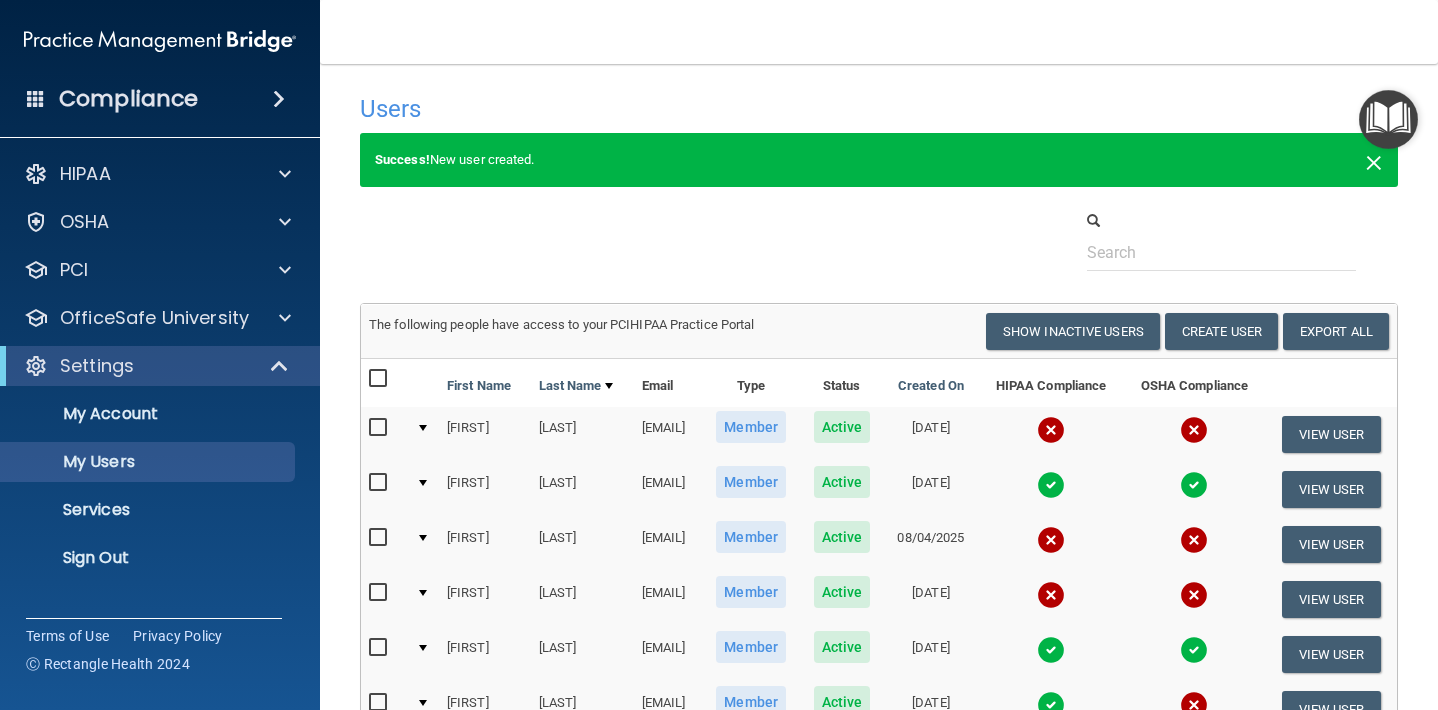 click on "×" at bounding box center [1374, 160] 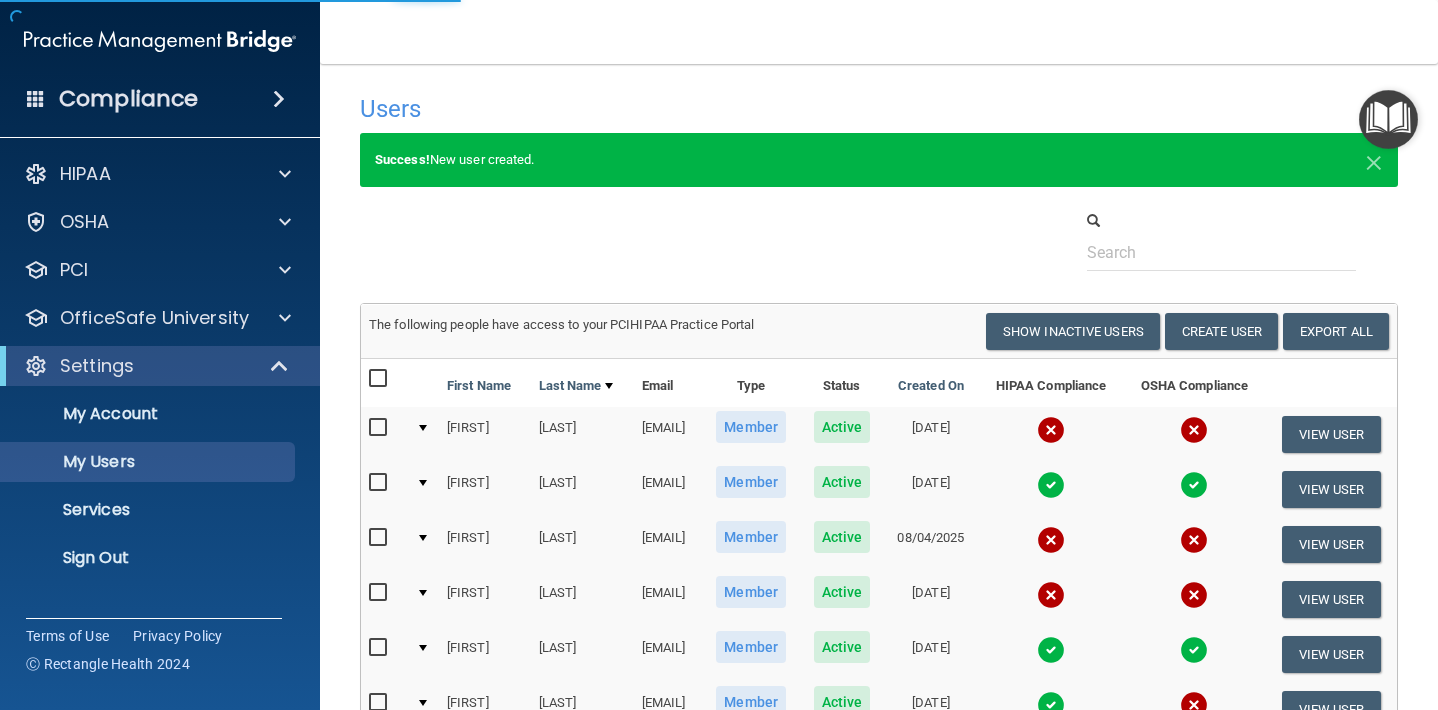 select on "20" 